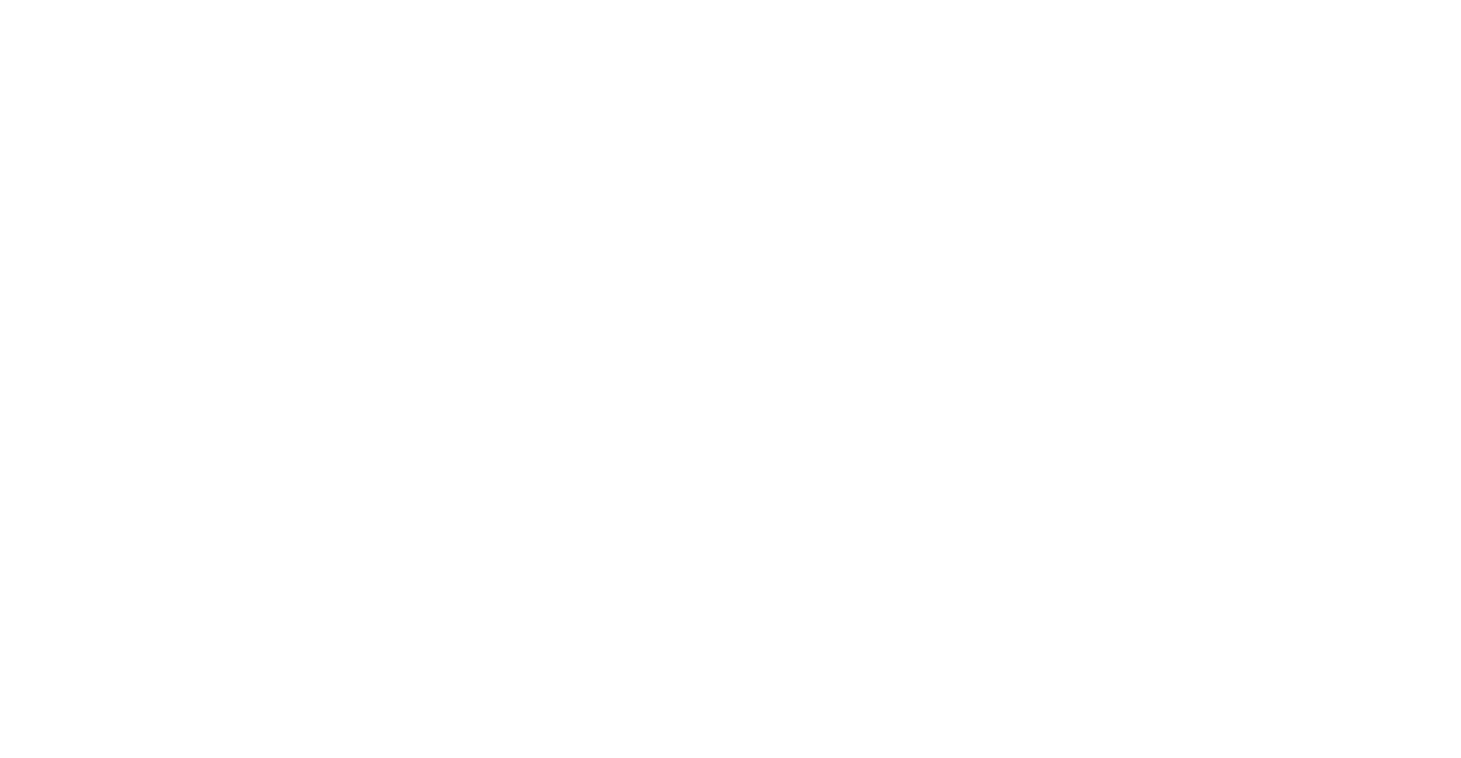 scroll, scrollTop: 0, scrollLeft: 0, axis: both 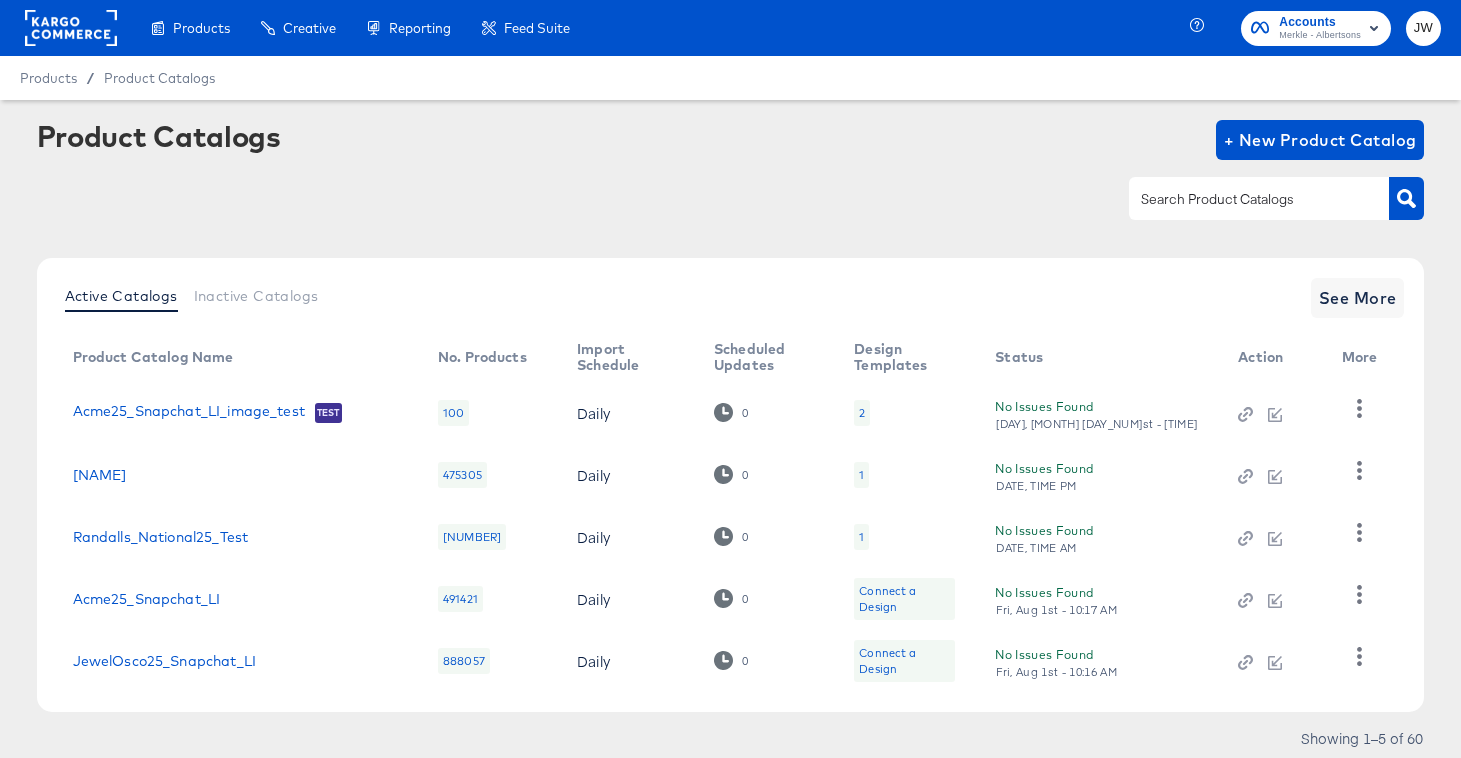 click at bounding box center [1259, 198] 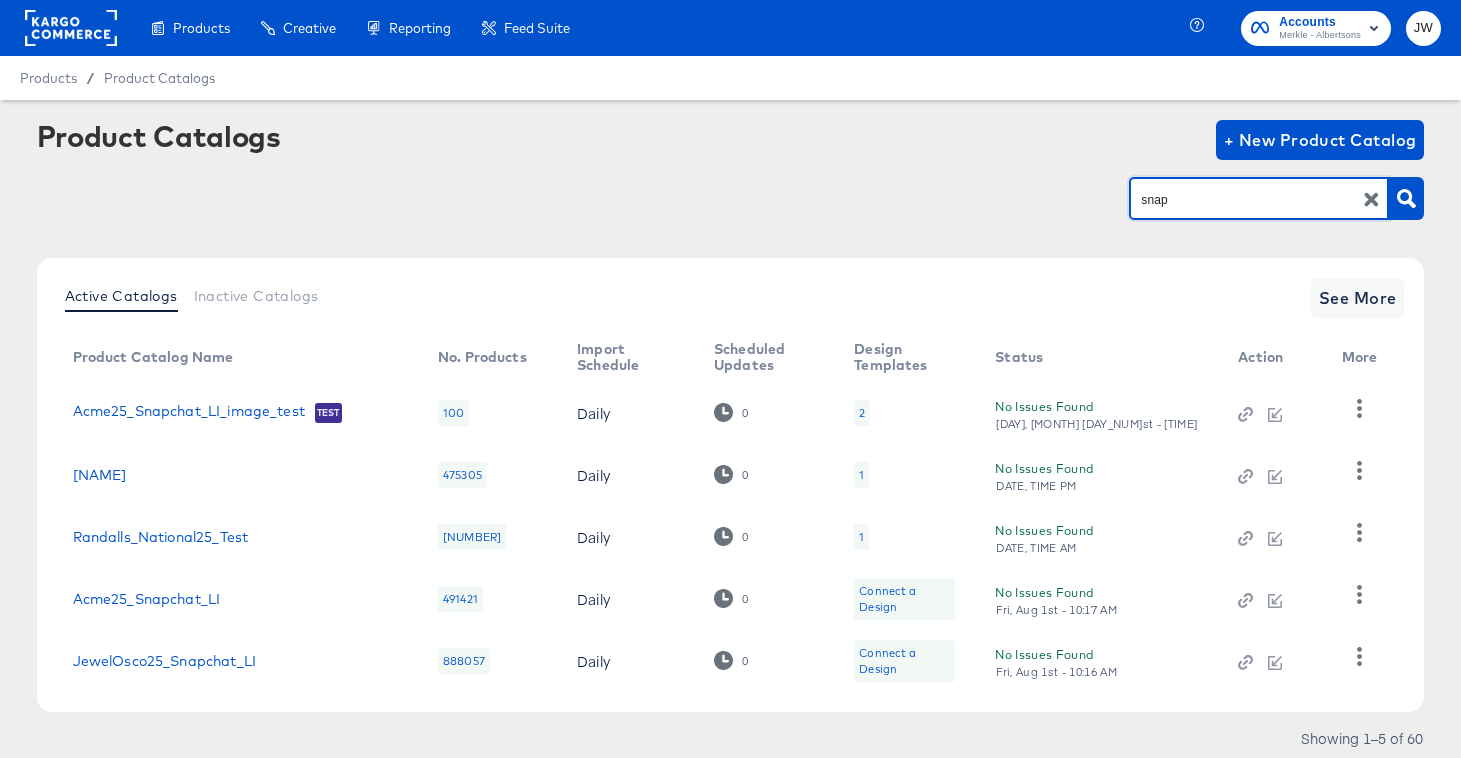 type on "snap" 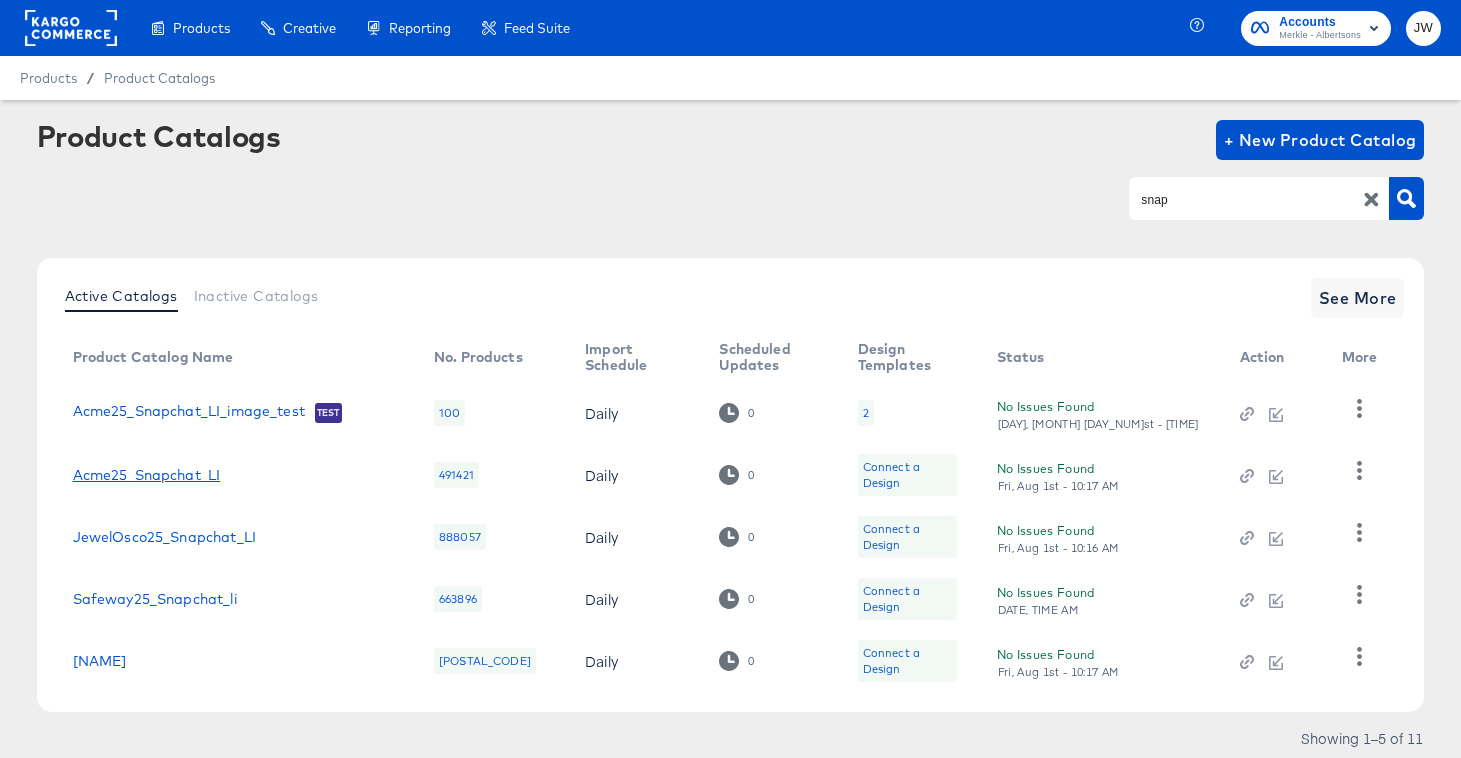 click on "Acme25_Snapchat_LI" at bounding box center [147, 475] 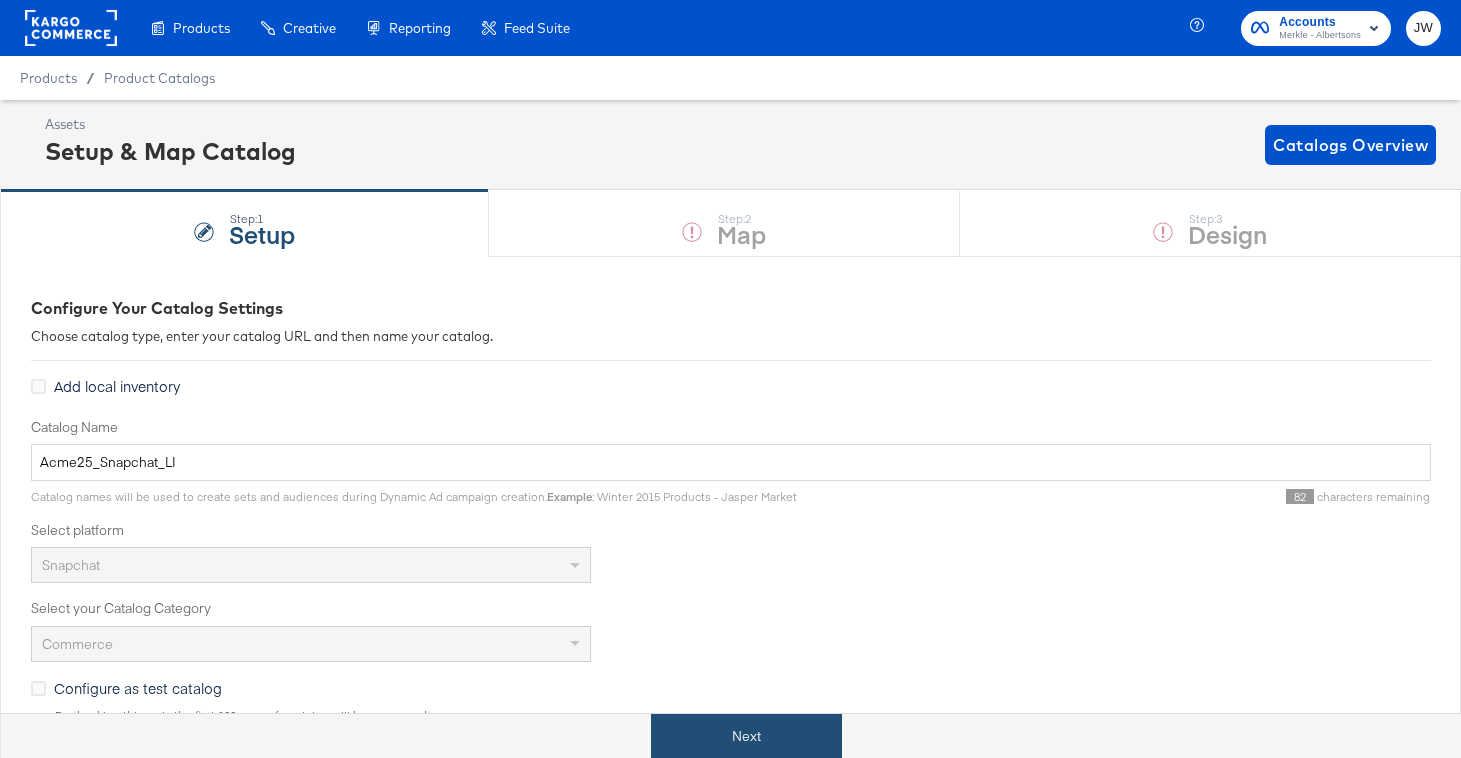 click on "Next" at bounding box center (746, 736) 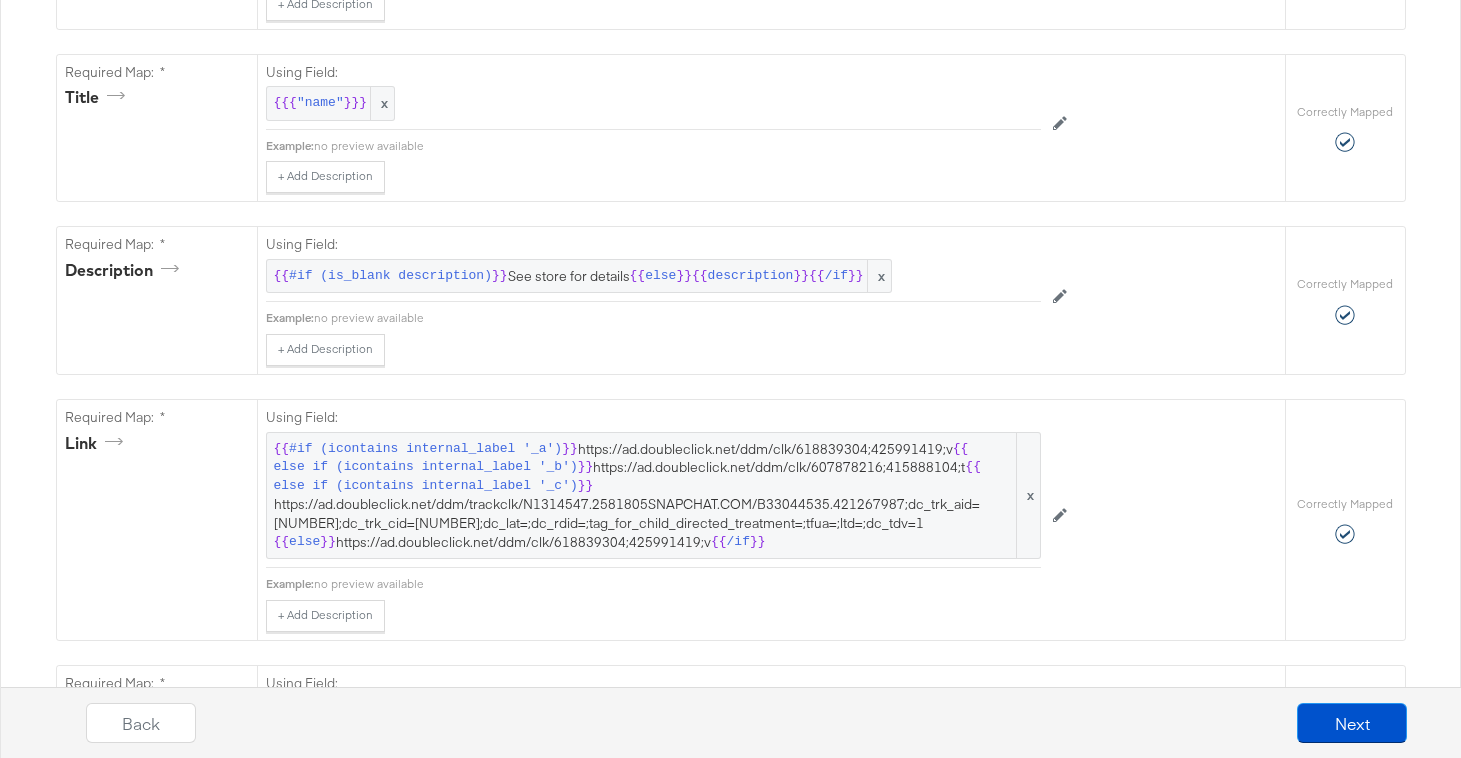 scroll, scrollTop: 0, scrollLeft: 0, axis: both 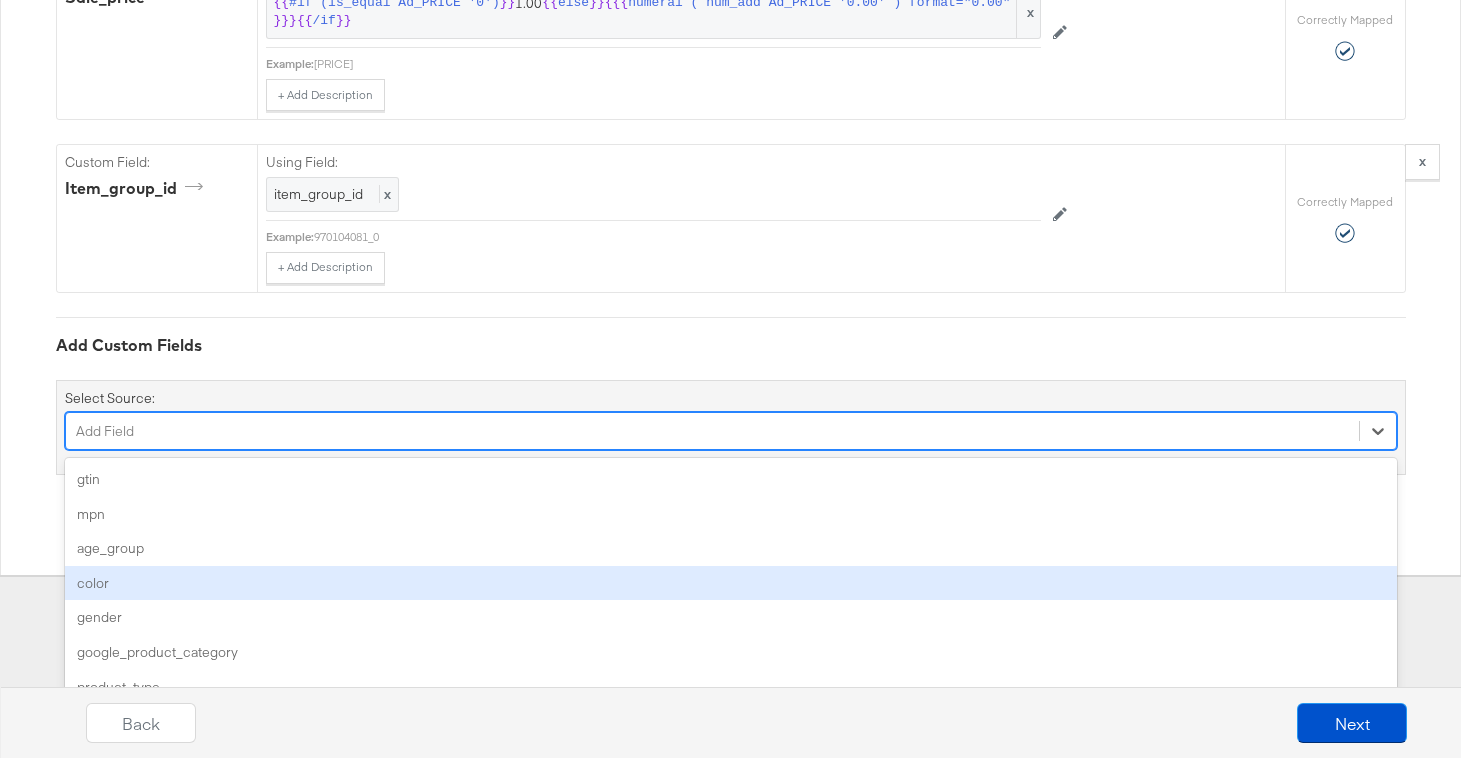 click on "option color focused, 4 of 103. 103 results available. Use Up and Down to choose options, press Enter to select the currently focused option, press Escape to exit the menu, press Tab to select the option and exit the menu. Add Field gtin mpn age_group color gender google_product_category product_type adult custom_label_0 custom_label_1 custom_label_2 custom_label_3 size additional_image_link sale_price_effective_date icon_media_url ios_app_name ios_app_store_id ios_url android_app_name android_package android_url mobile_link image_0_url image_1_url image_1_tag image_2_url image_2_tag image_3_url image_3_tag image_4_url image_4_tag image_5_url image_5_tag image_6_url image_6_tag image_7_url image_7_tag image_8_url image_8_tag image_9_url image_9_tag image_10_url image_10_tag image_11_url image_11_tag image_12_url image_12_tag image_13_url image_13_tag image_14_url image_14_tag image_15_url image_15_tag image_16_url image_16_tag image_17_url image_17_tag image_18_url image_18_tag image_19_url image_19_tag" at bounding box center (731, 431) 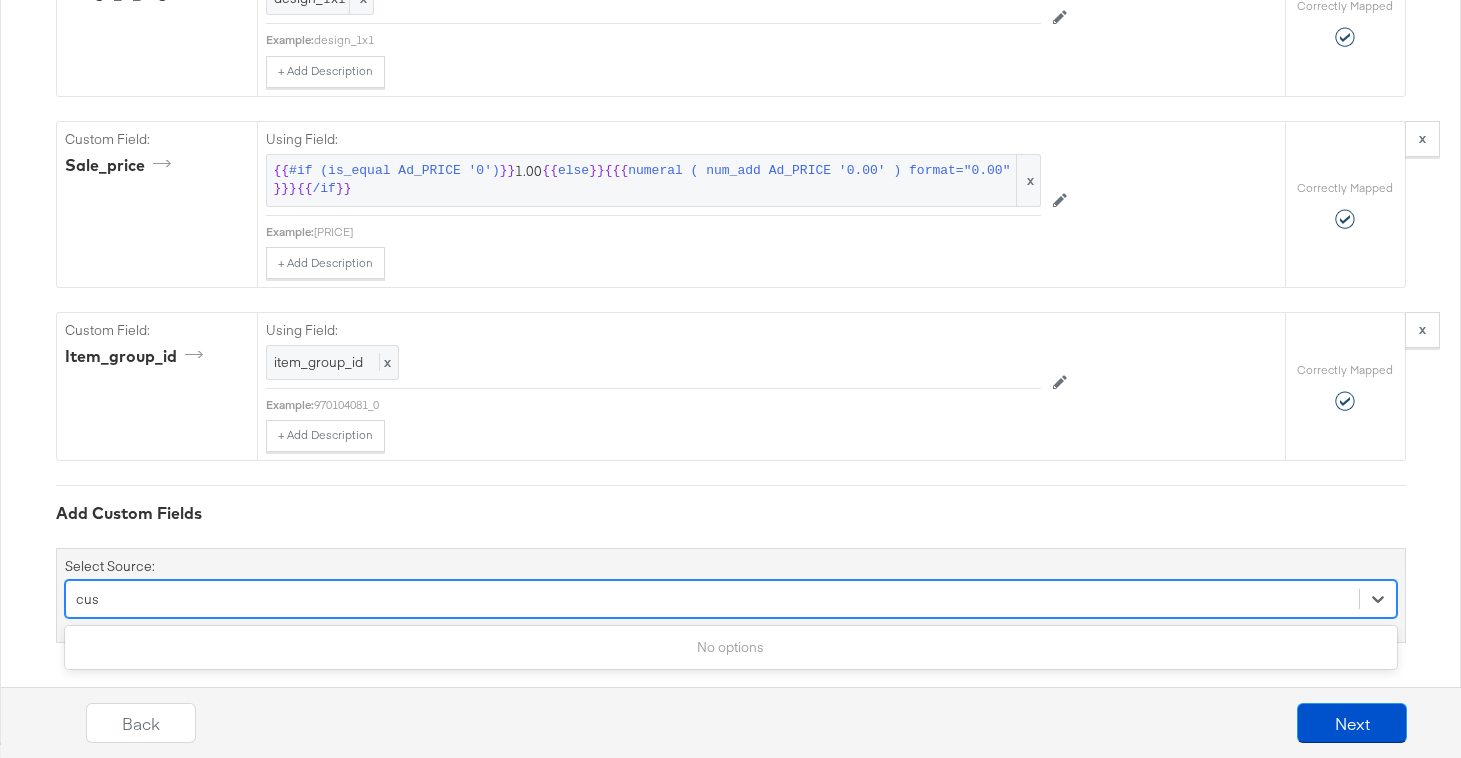 scroll, scrollTop: 6781, scrollLeft: 0, axis: vertical 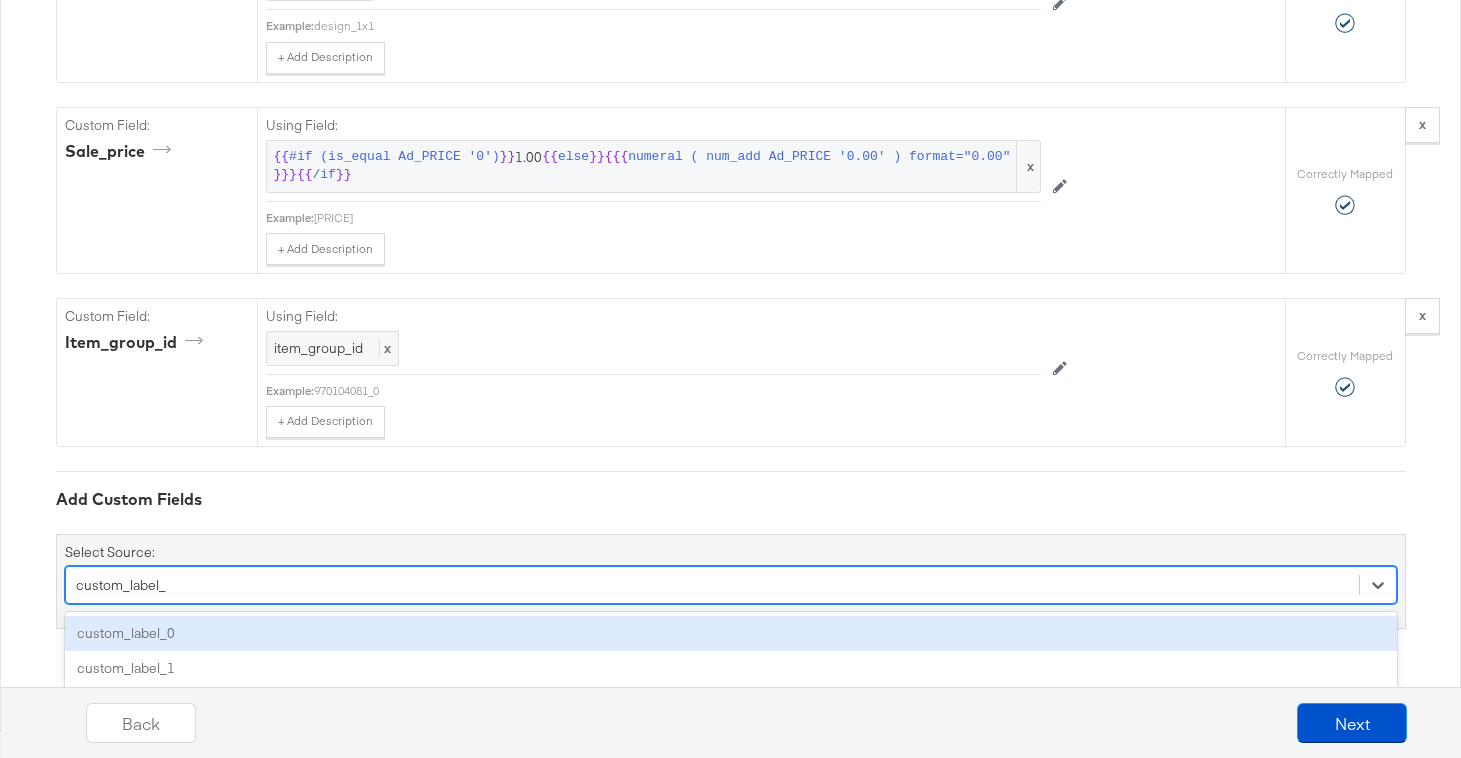 type on "custom_label_3" 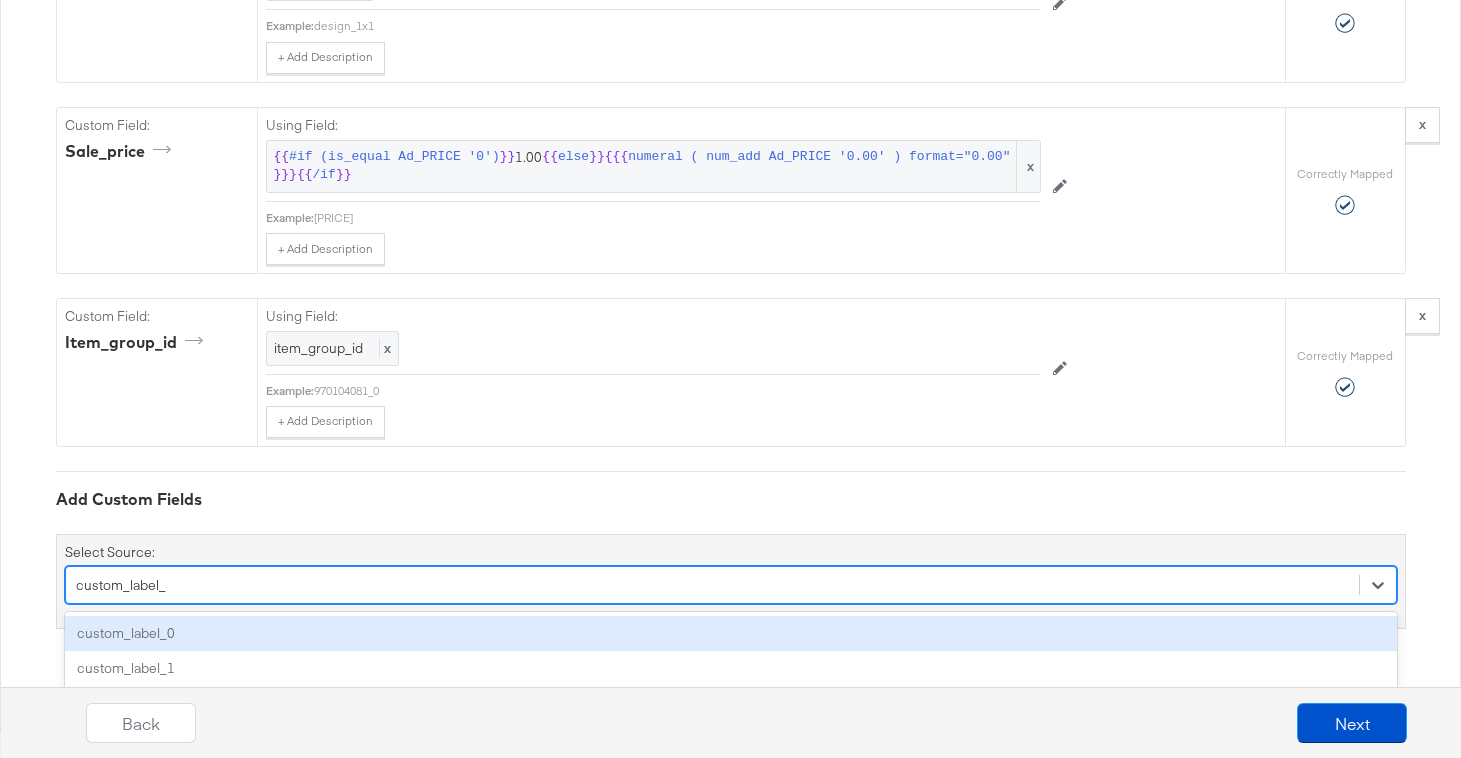 scroll, scrollTop: 6768, scrollLeft: 0, axis: vertical 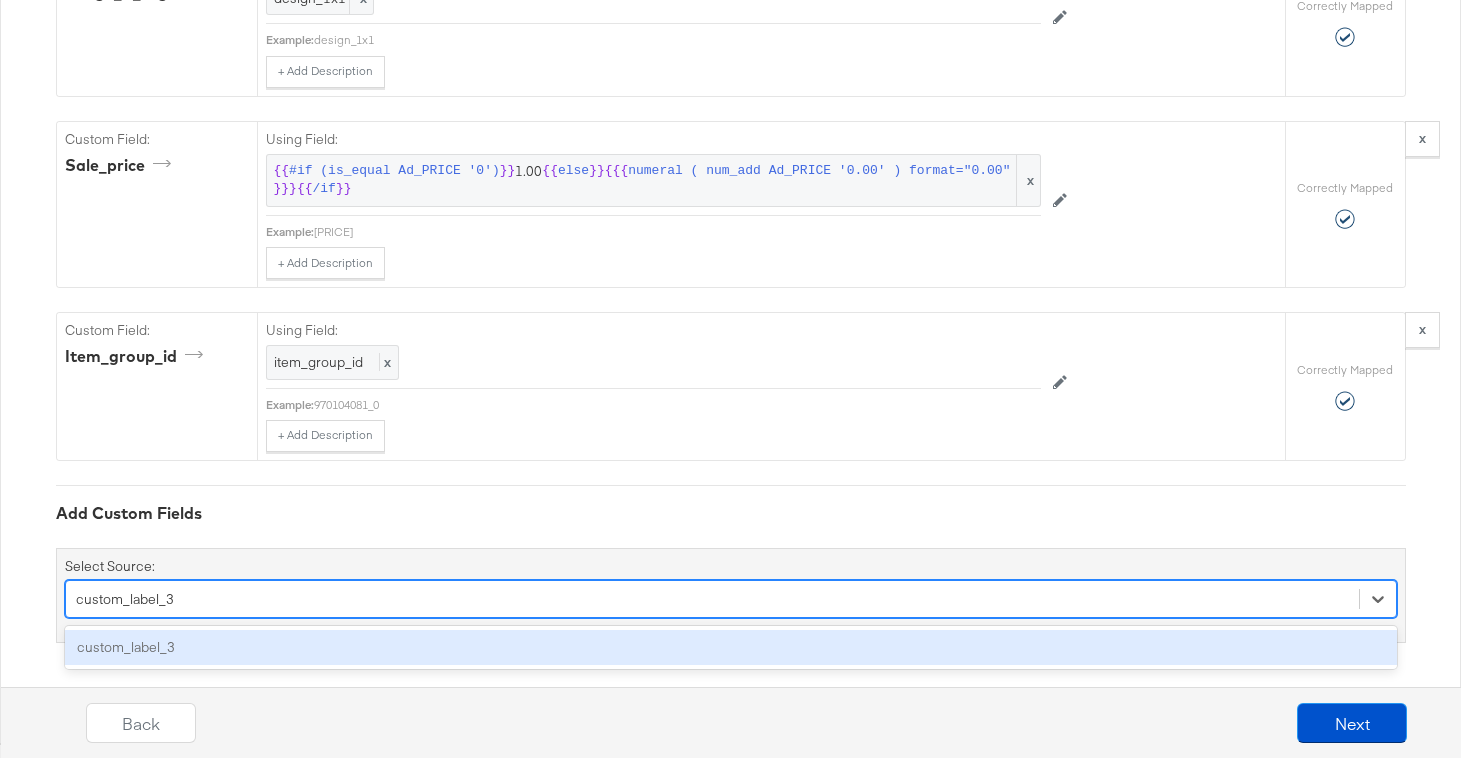 click on "custom_label_3" at bounding box center [731, 647] 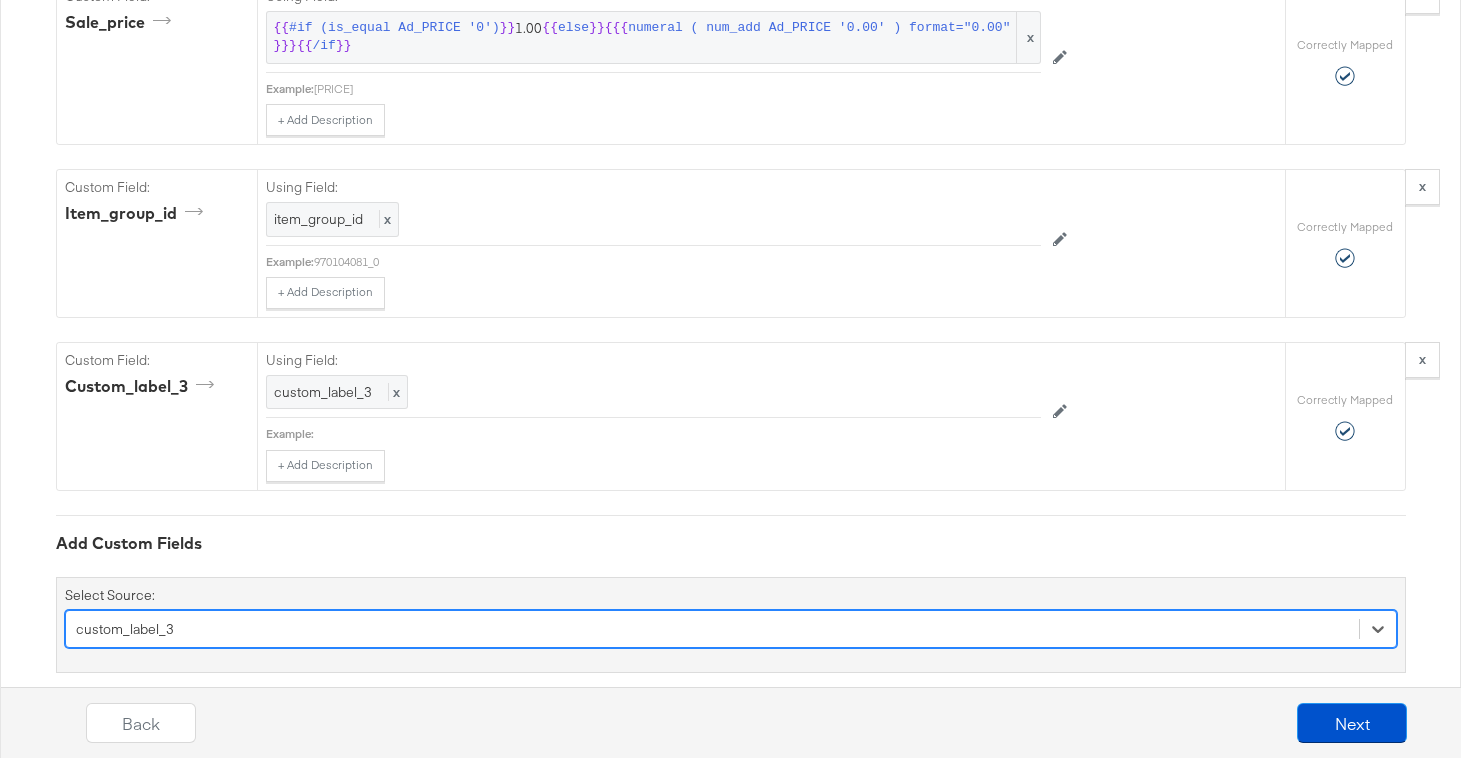 scroll, scrollTop: 6941, scrollLeft: 0, axis: vertical 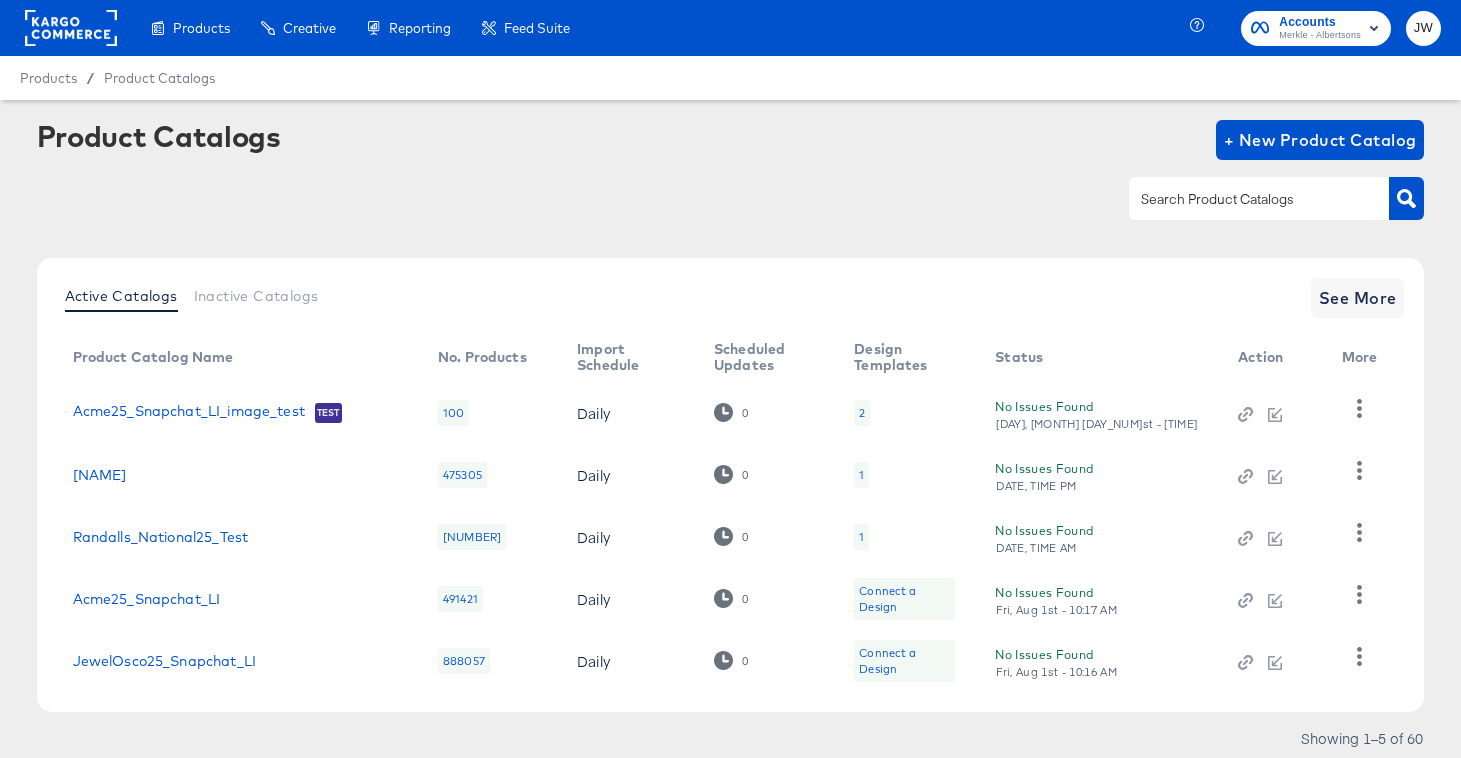 click 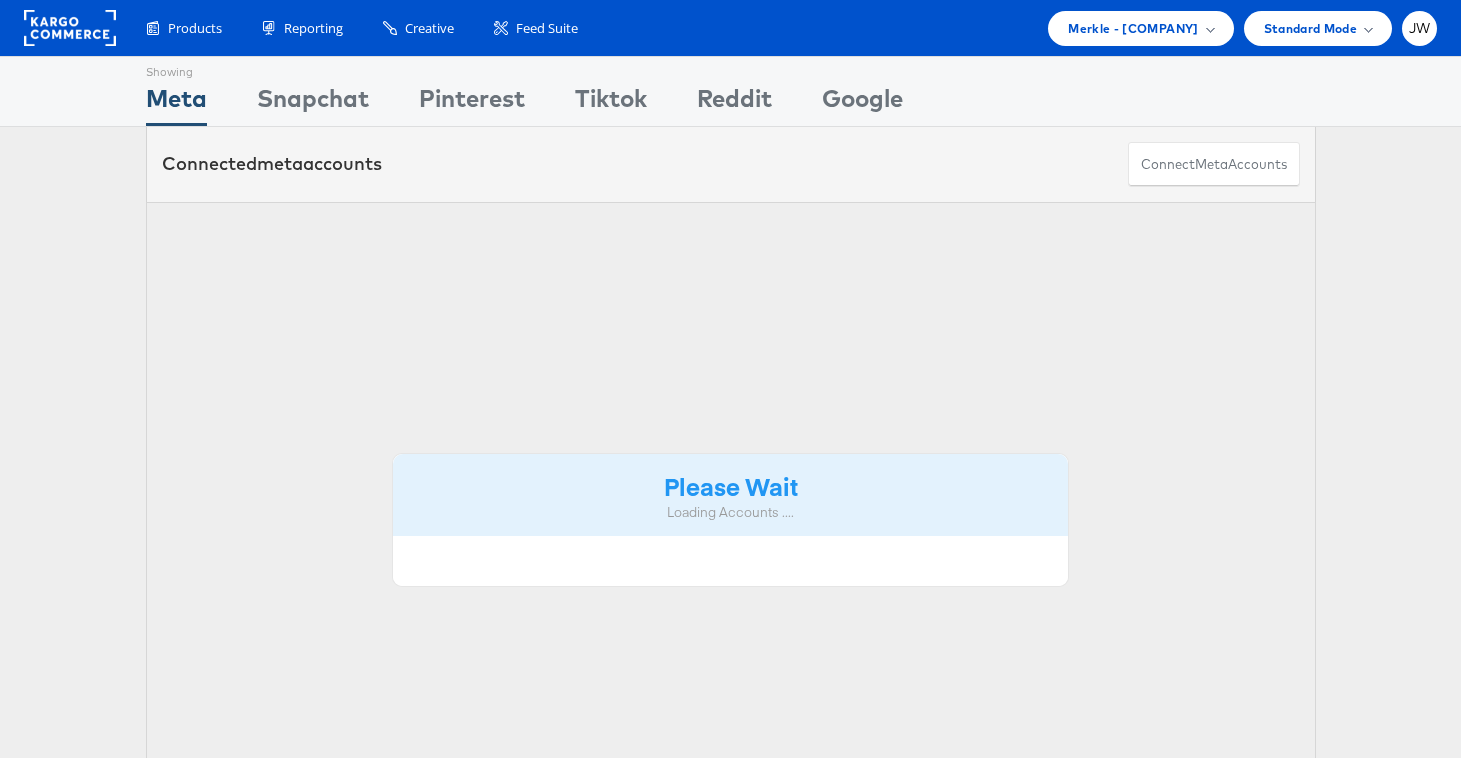 scroll, scrollTop: 0, scrollLeft: 0, axis: both 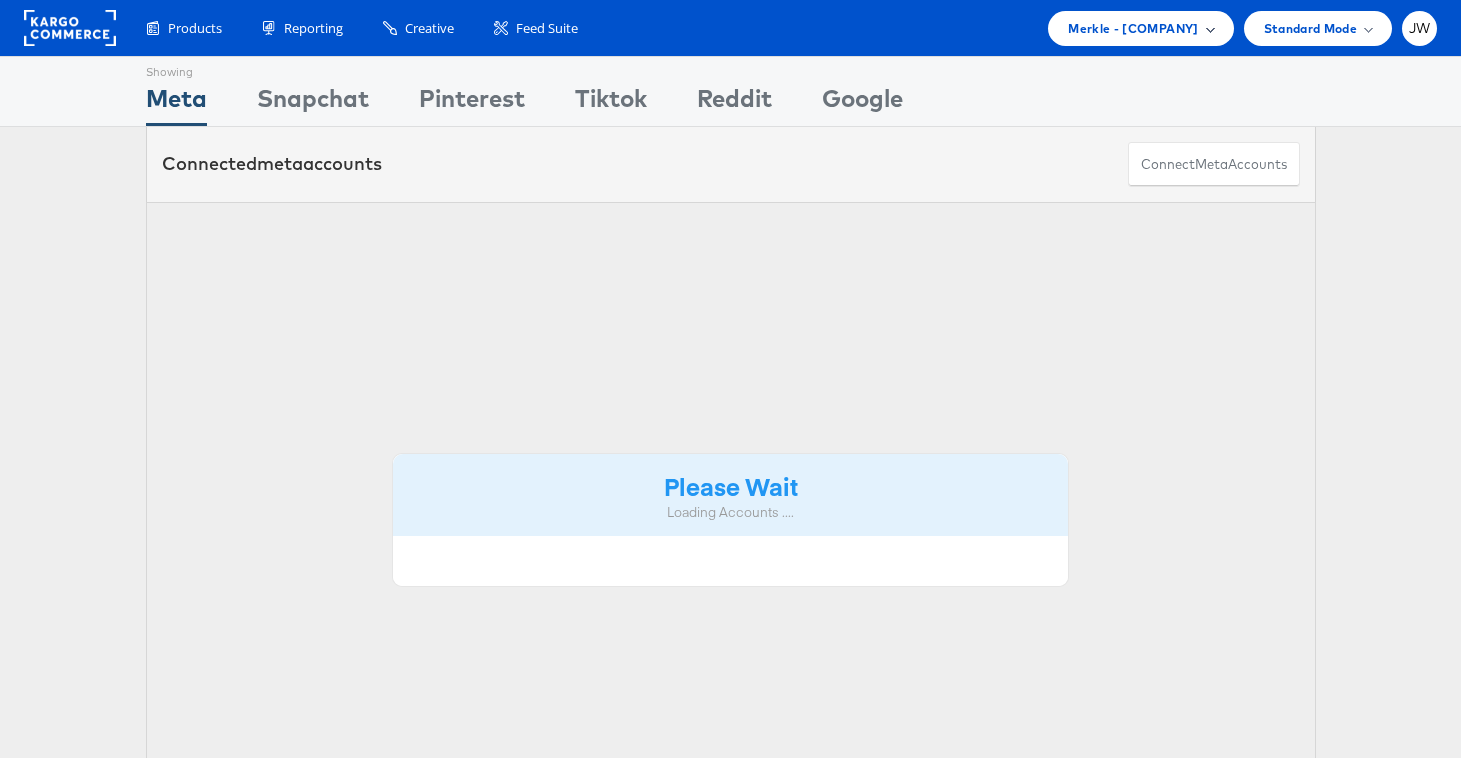 click on "Merkle - [COMPANY]" at bounding box center (1133, 28) 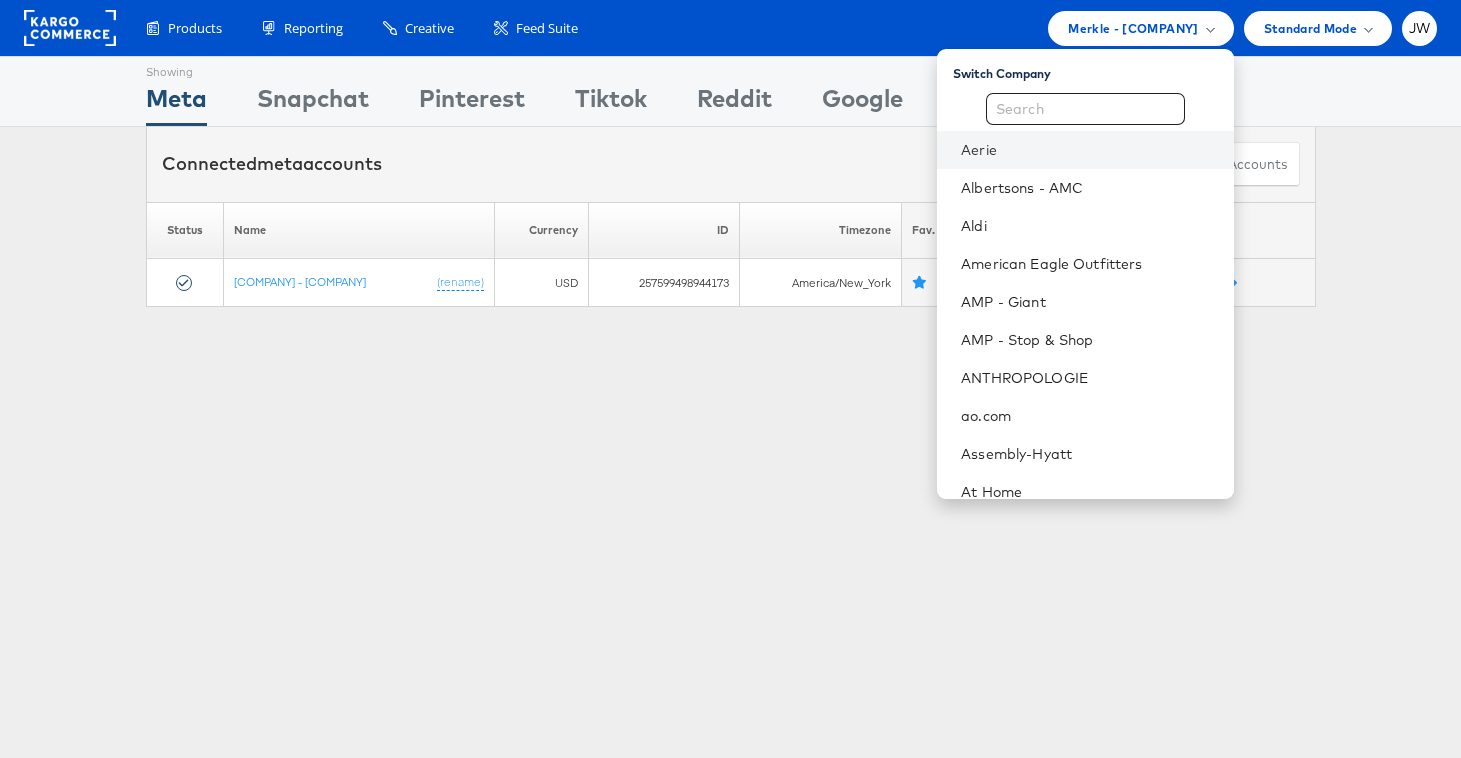 click on "Aerie" at bounding box center (1085, 150) 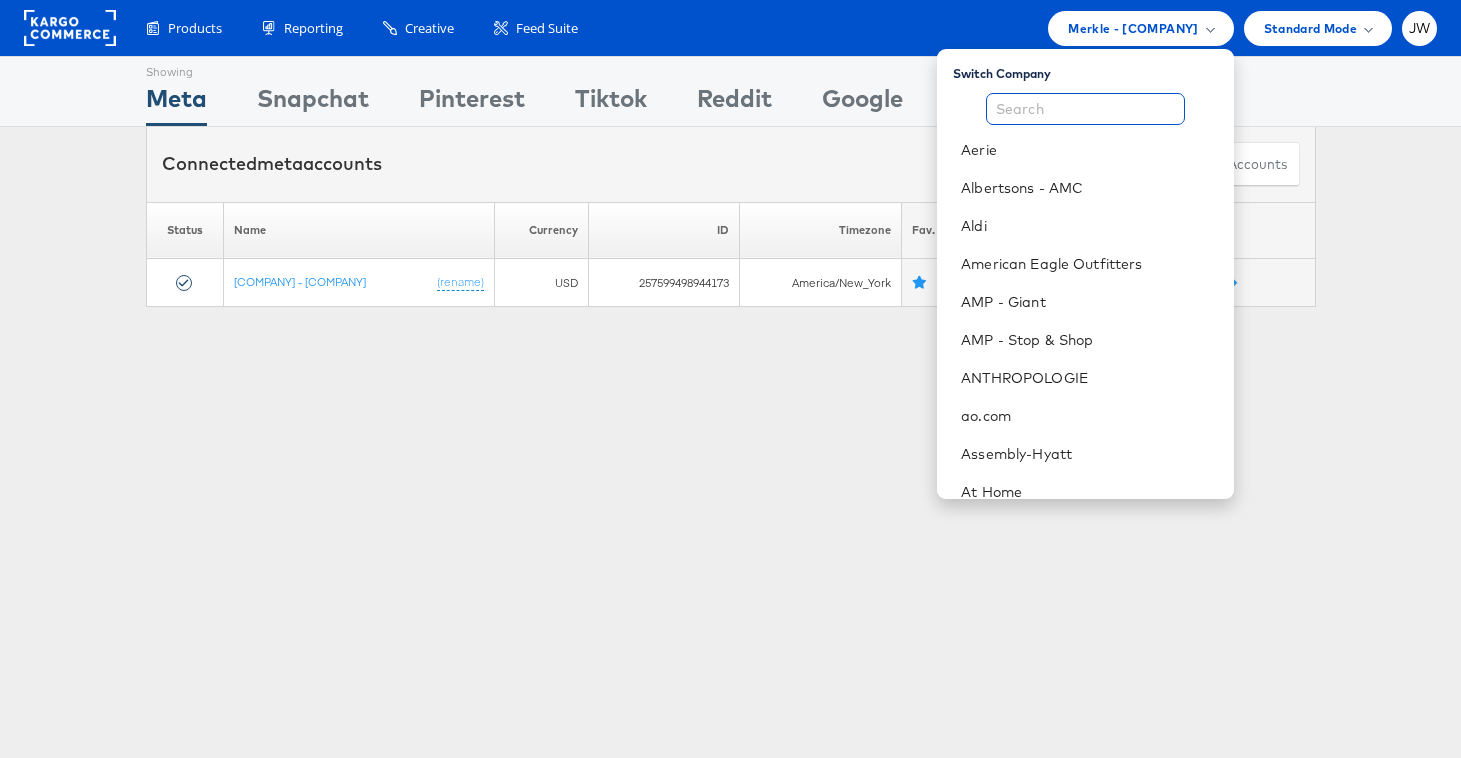 click at bounding box center (1085, 109) 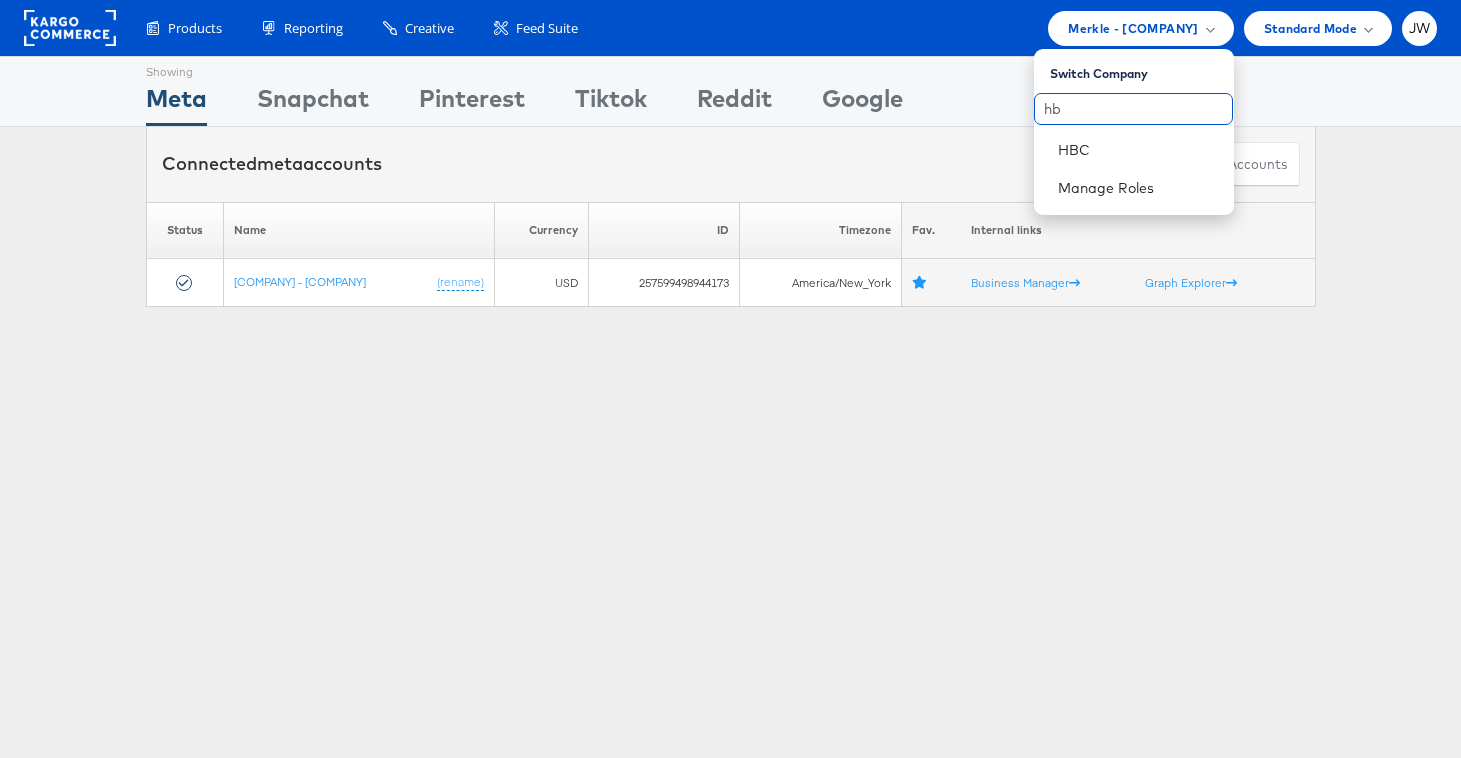 type on "h" 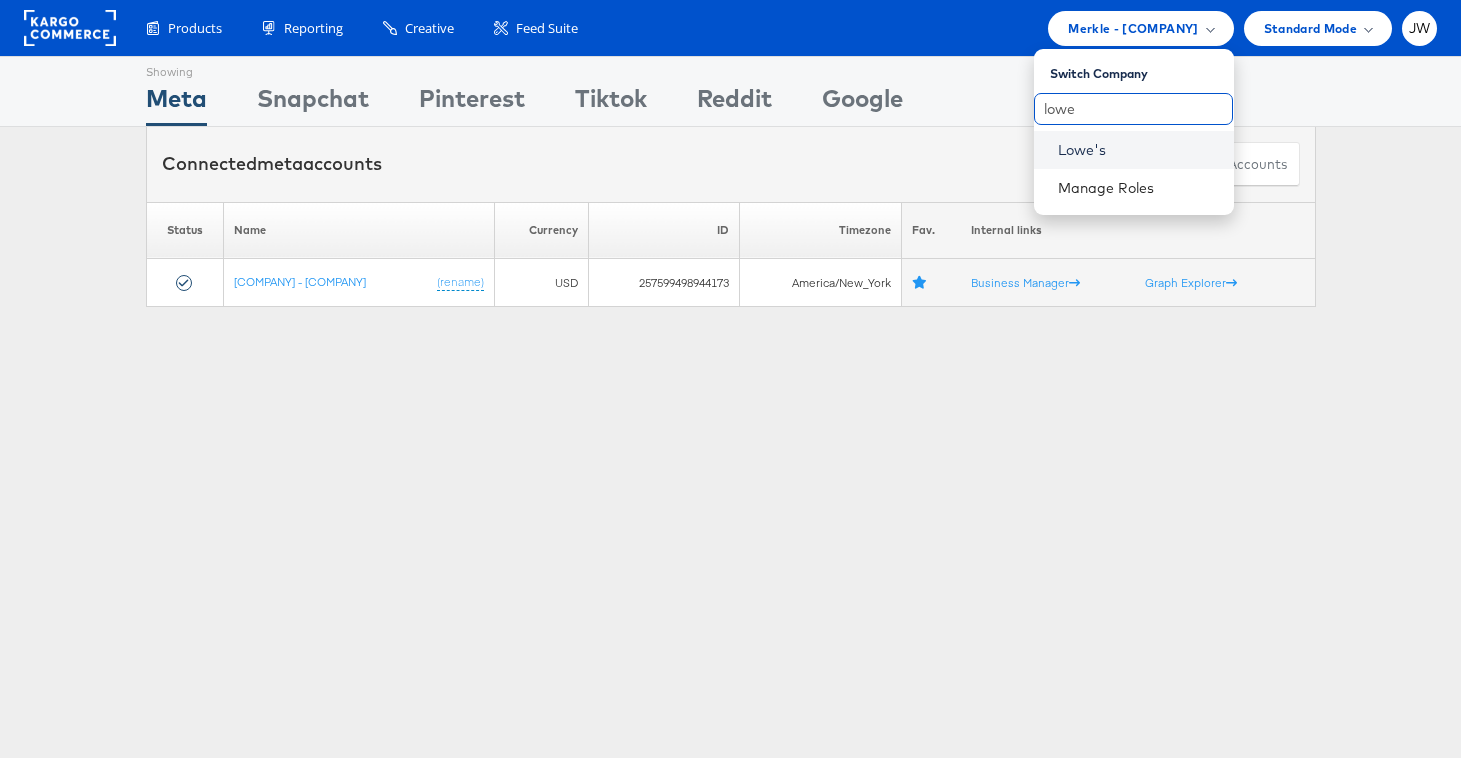 type on "lowe" 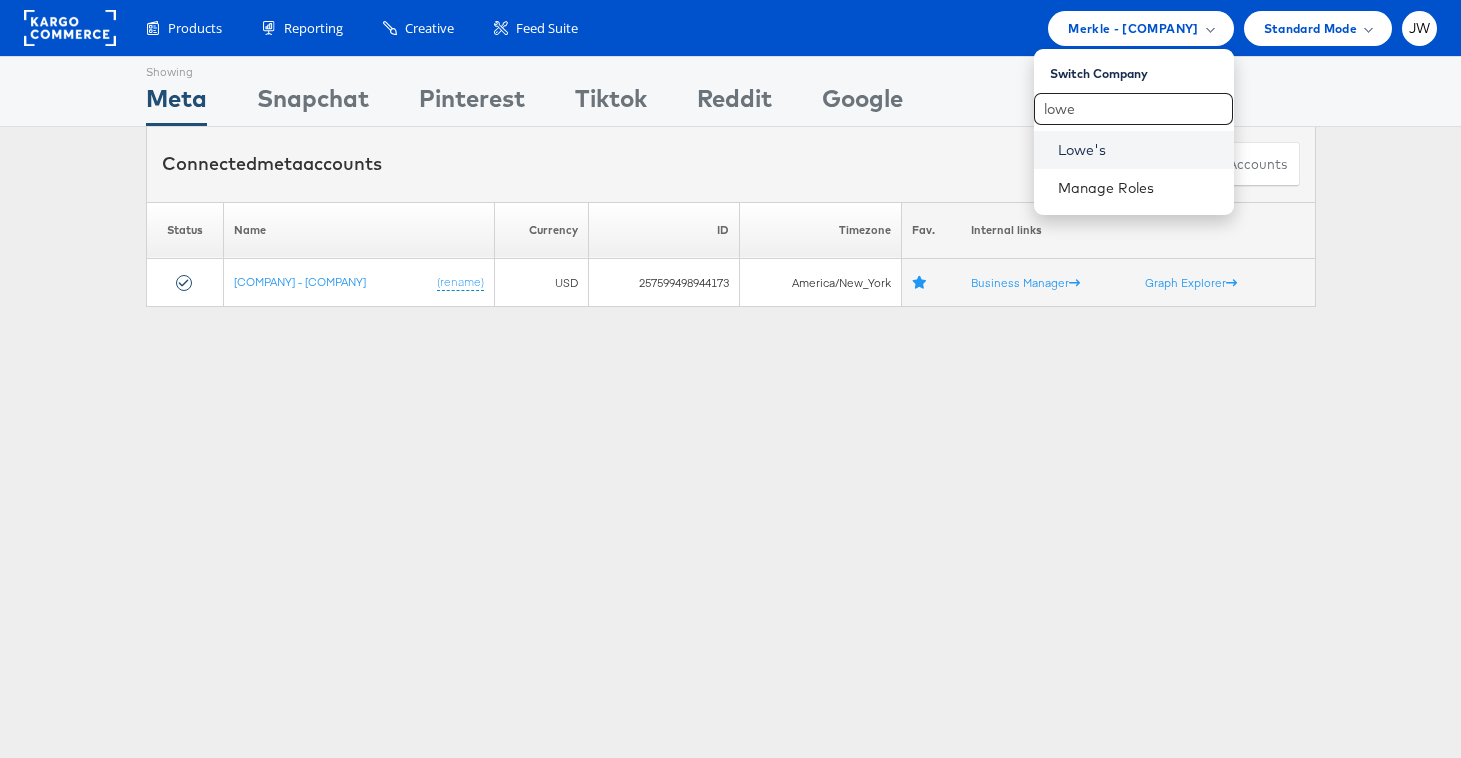 click on "Lowe's" at bounding box center [1138, 150] 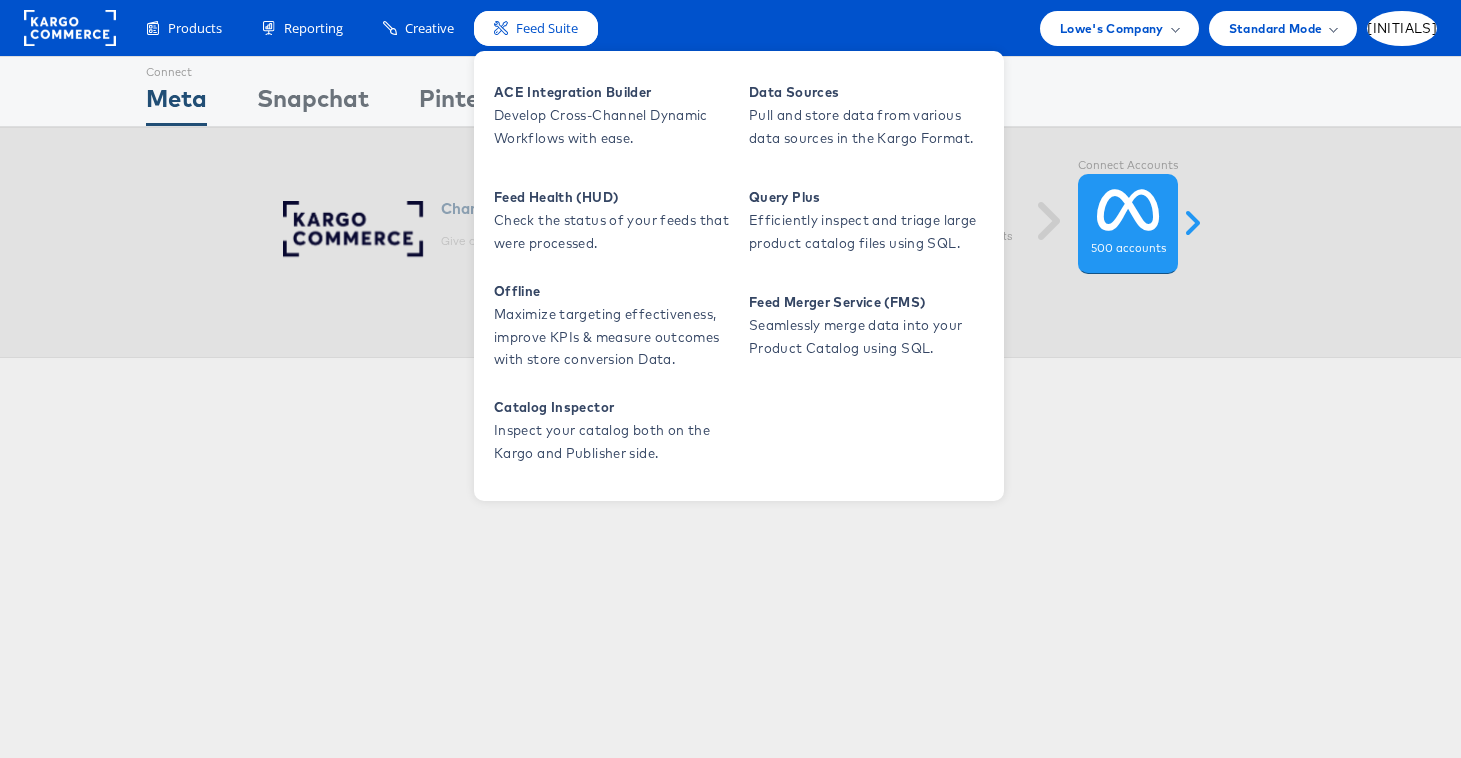 scroll, scrollTop: 0, scrollLeft: 0, axis: both 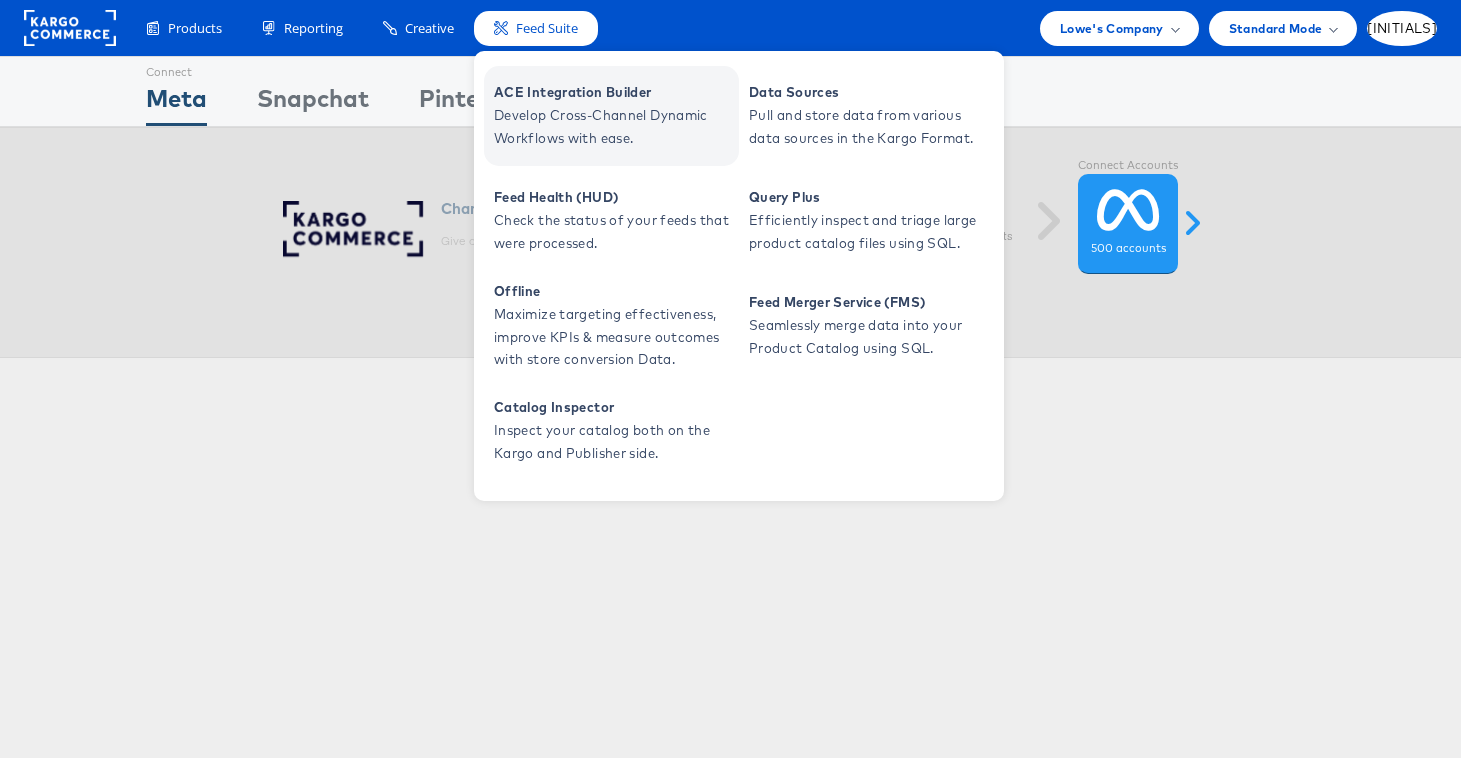 click on "ACE Integration Builder" at bounding box center (614, 92) 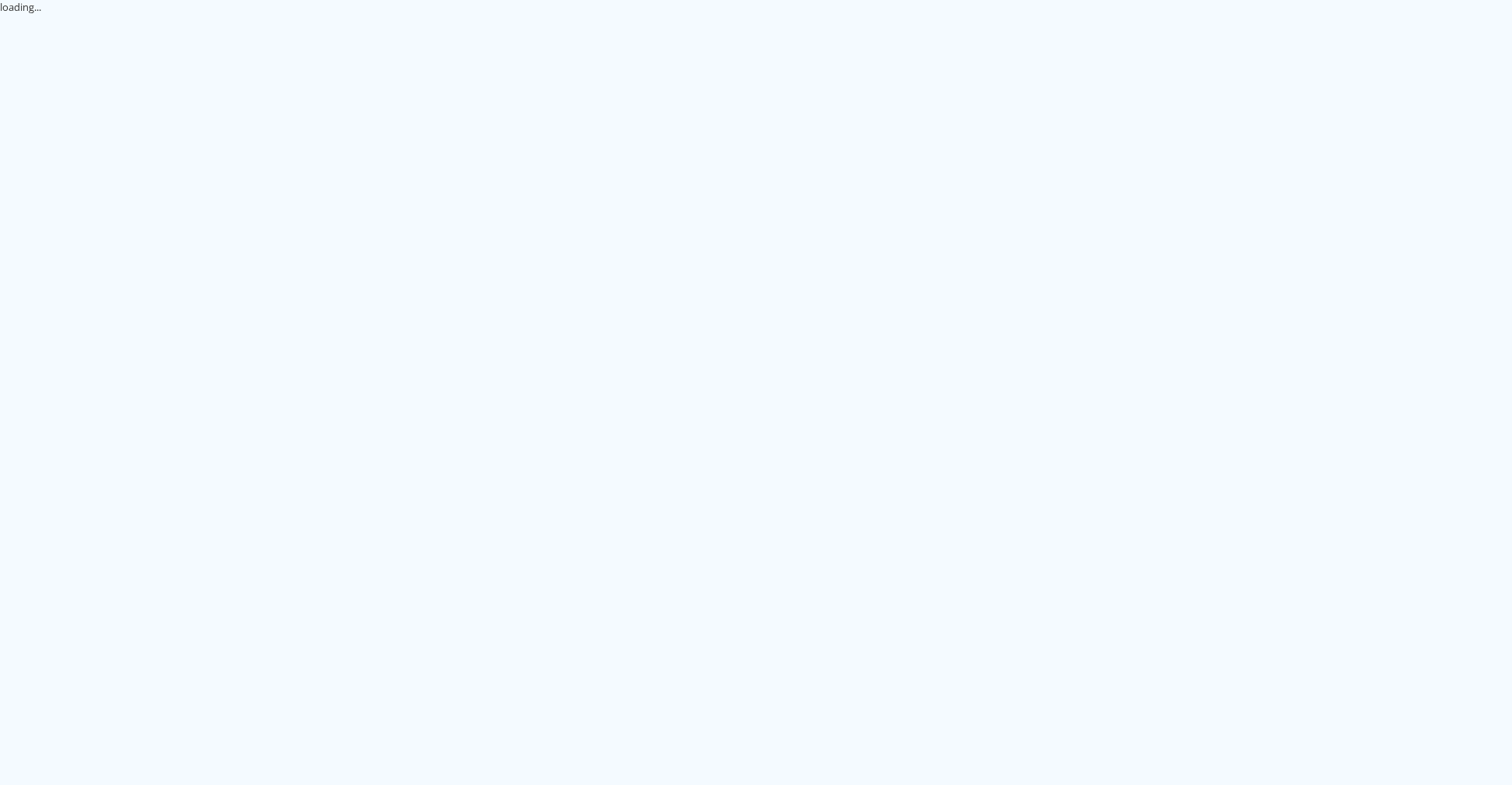 scroll, scrollTop: 0, scrollLeft: 0, axis: both 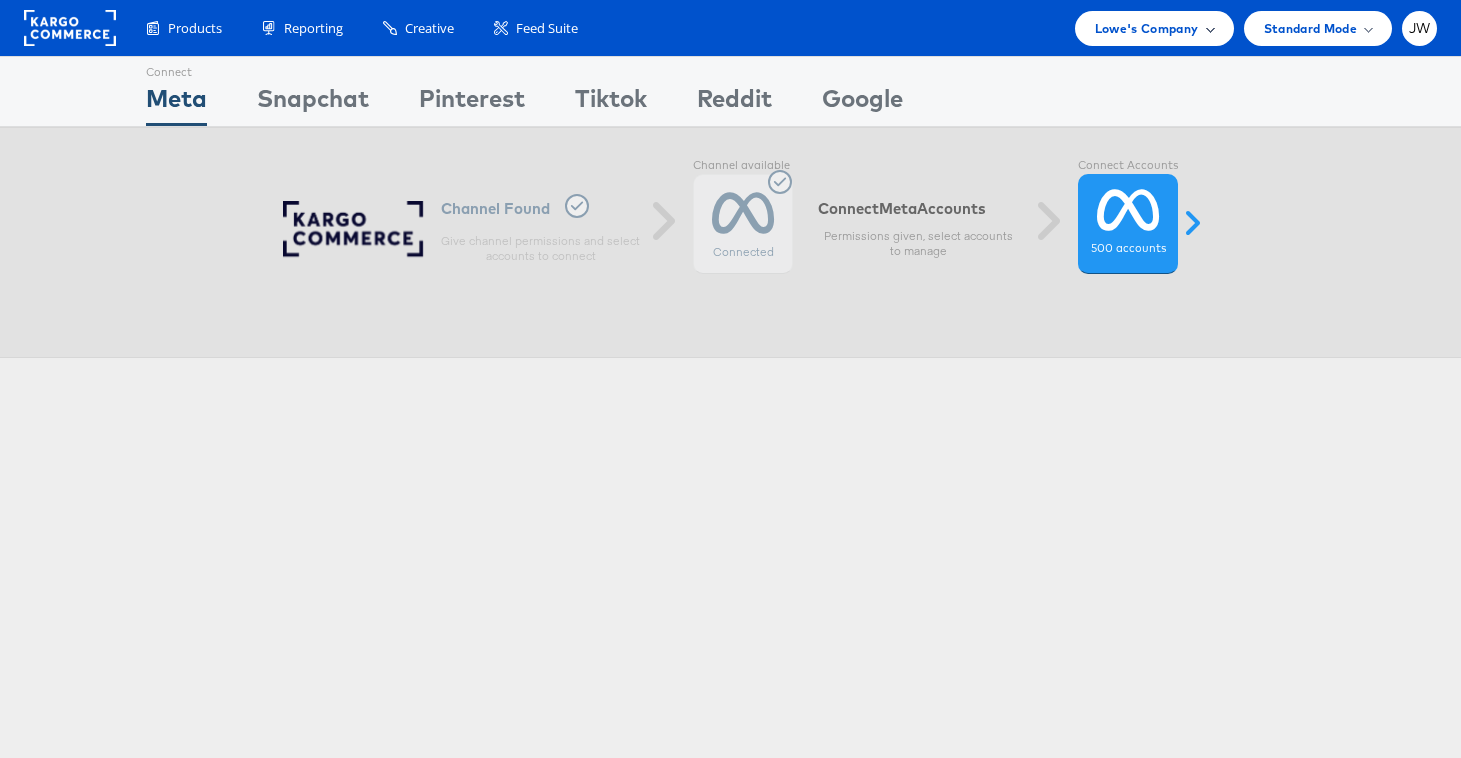 click on "Lowe's Company" at bounding box center (1147, 28) 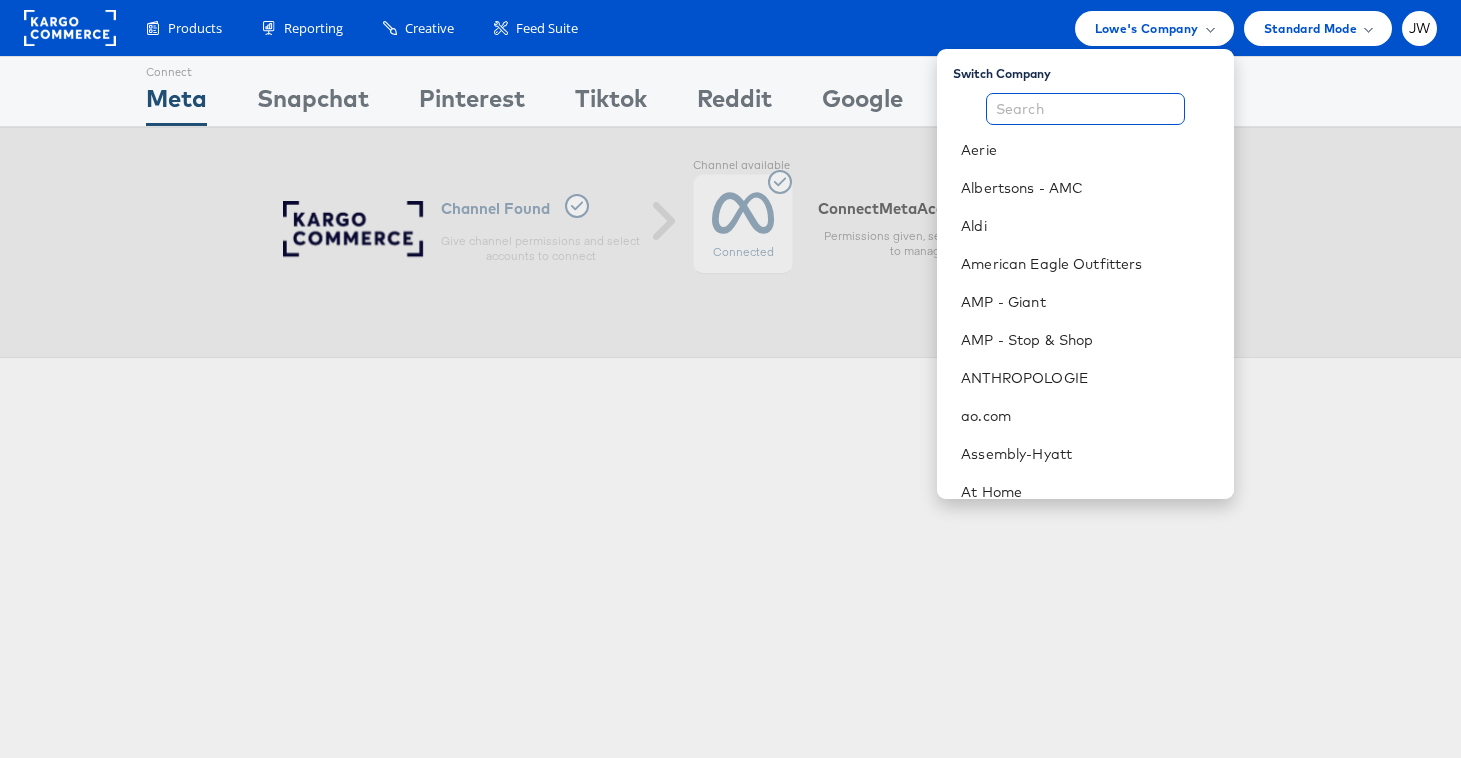 click at bounding box center [1085, 109] 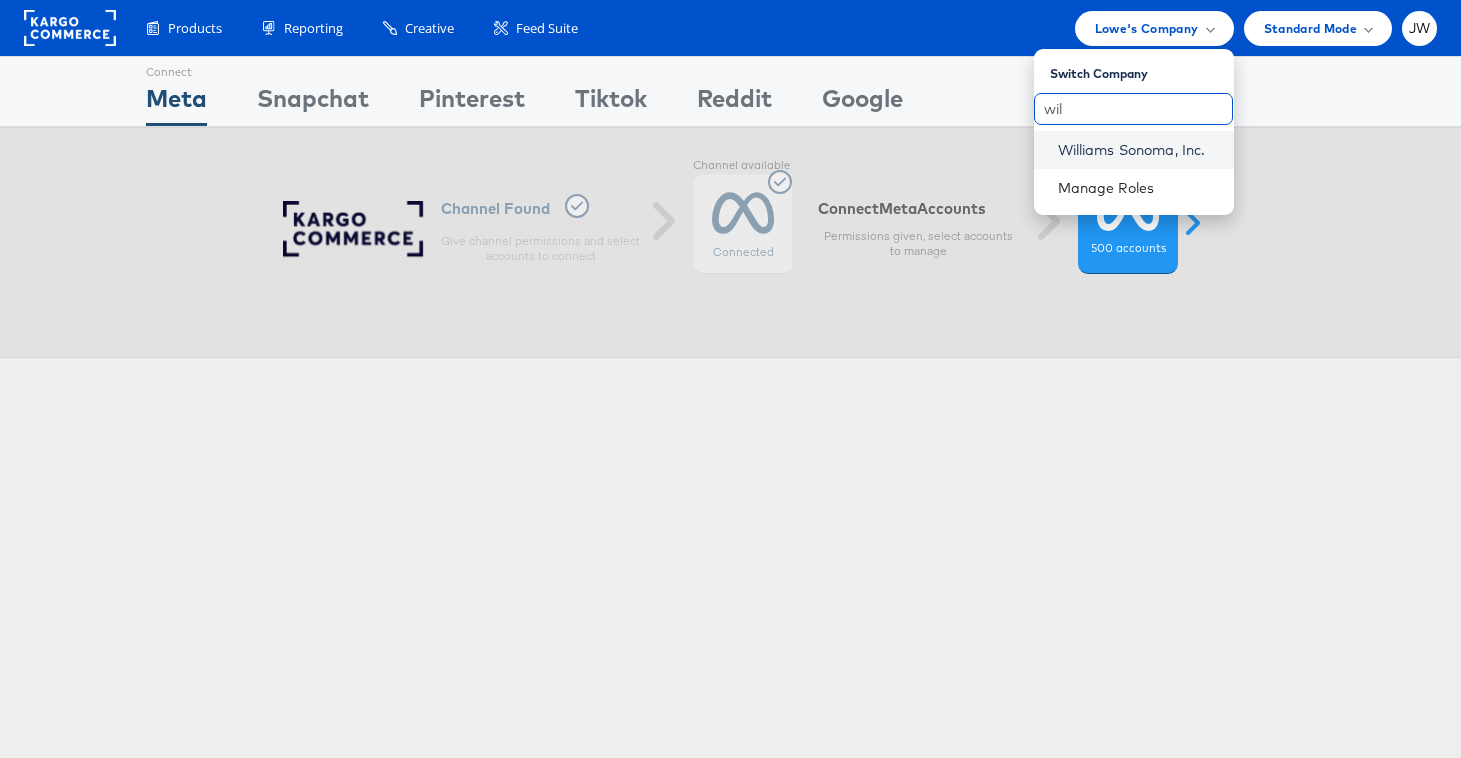type on "wil" 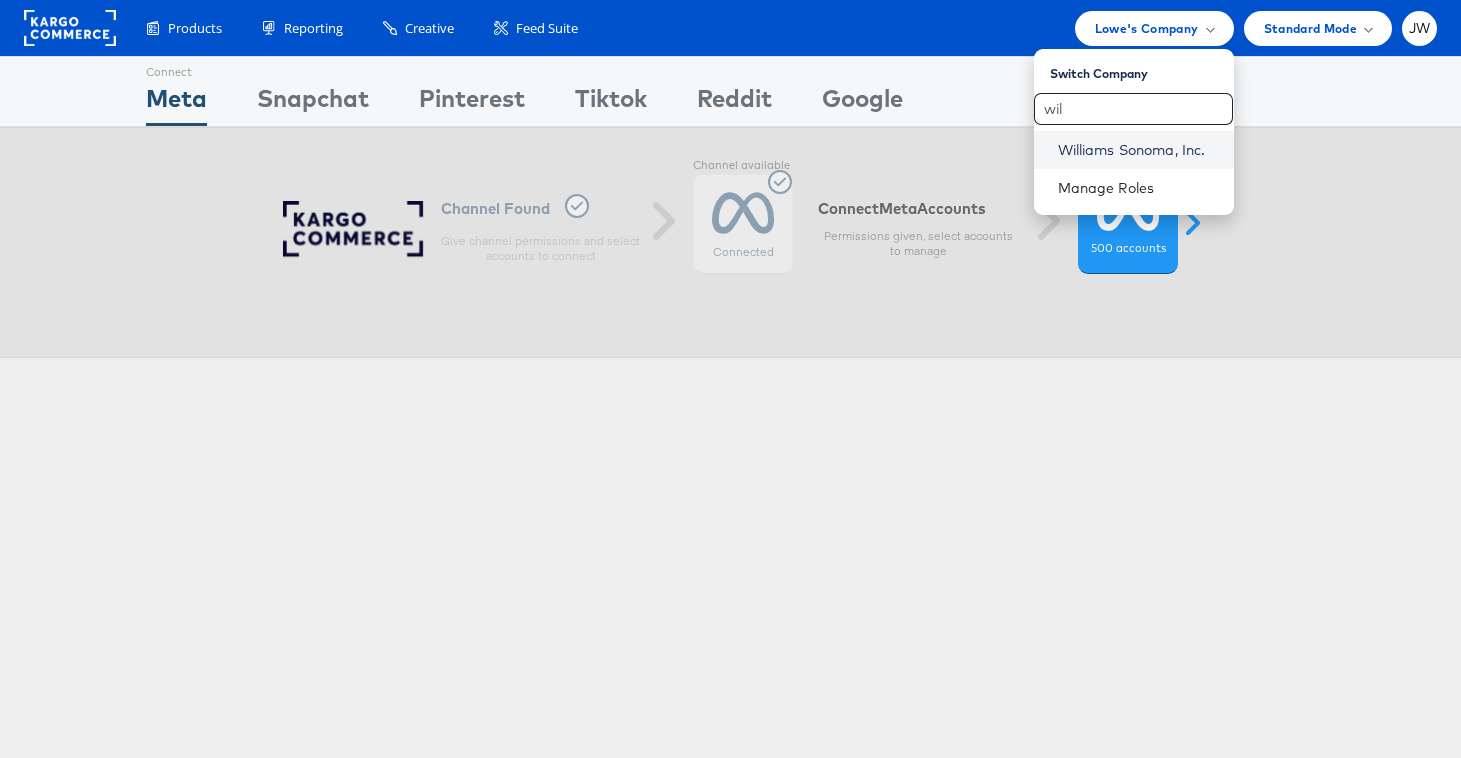 click on "Williams Sonoma, Inc." at bounding box center (1138, 150) 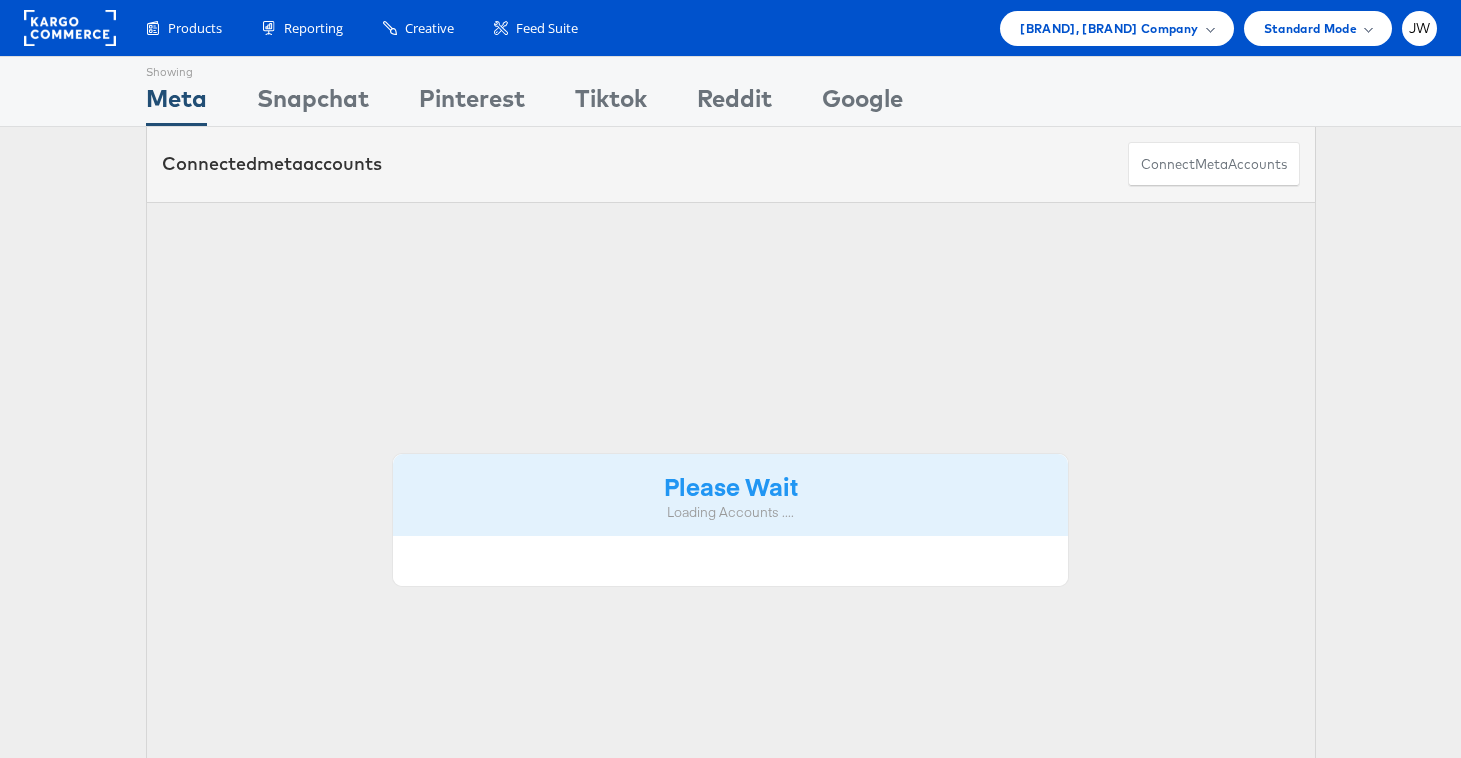 scroll, scrollTop: 0, scrollLeft: 0, axis: both 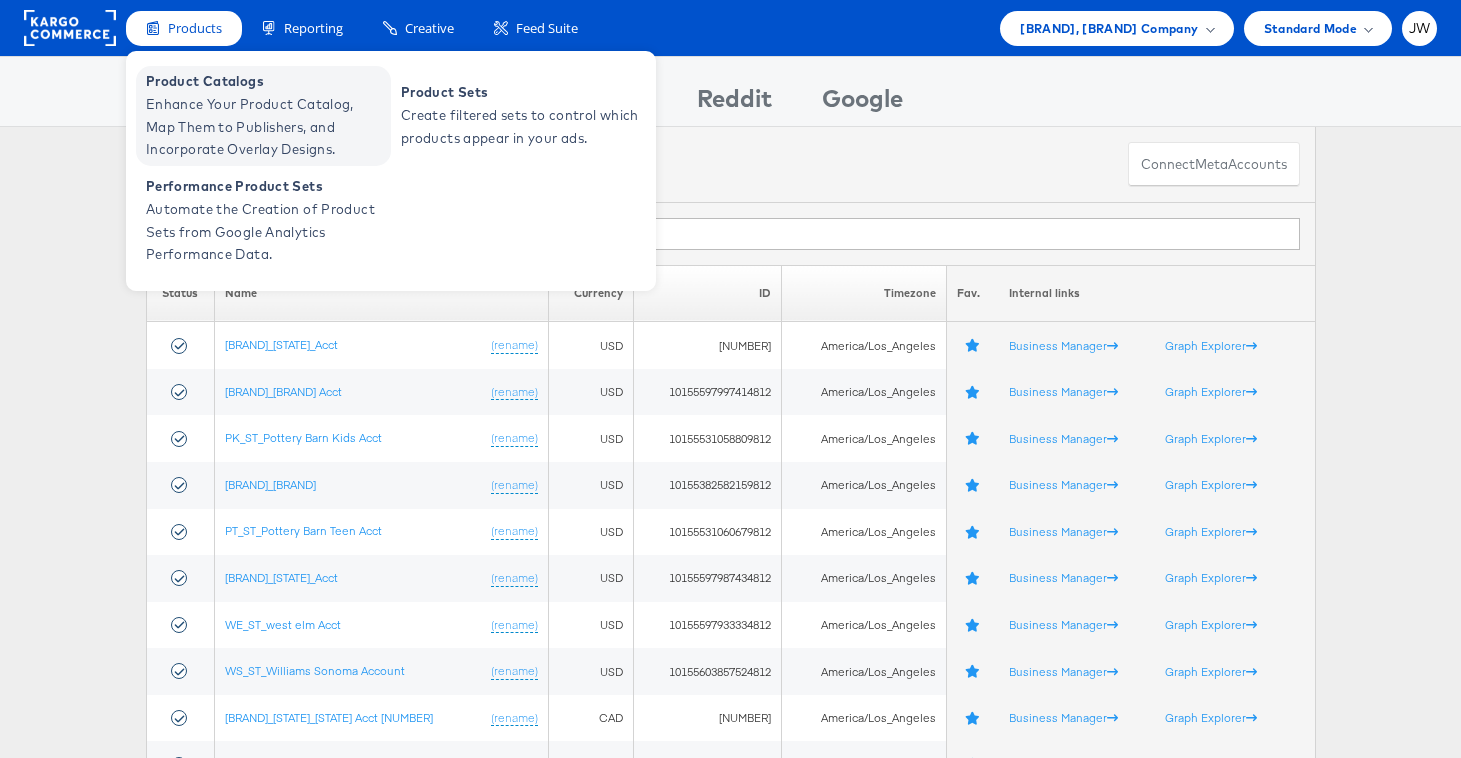 click on "Enhance Your Product Catalog, Map Them to Publishers, and Incorporate Overlay Designs." at bounding box center [266, 127] 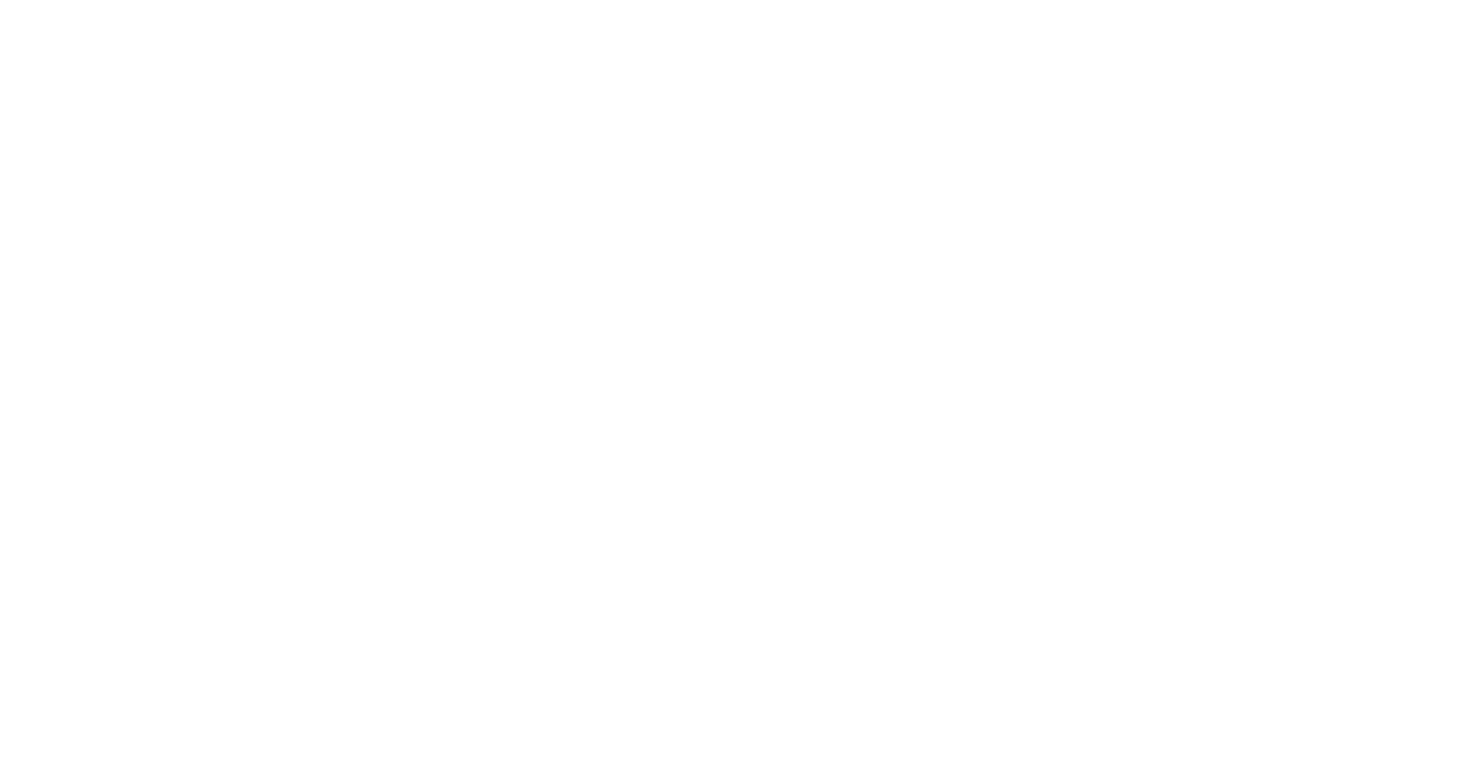 scroll, scrollTop: 0, scrollLeft: 0, axis: both 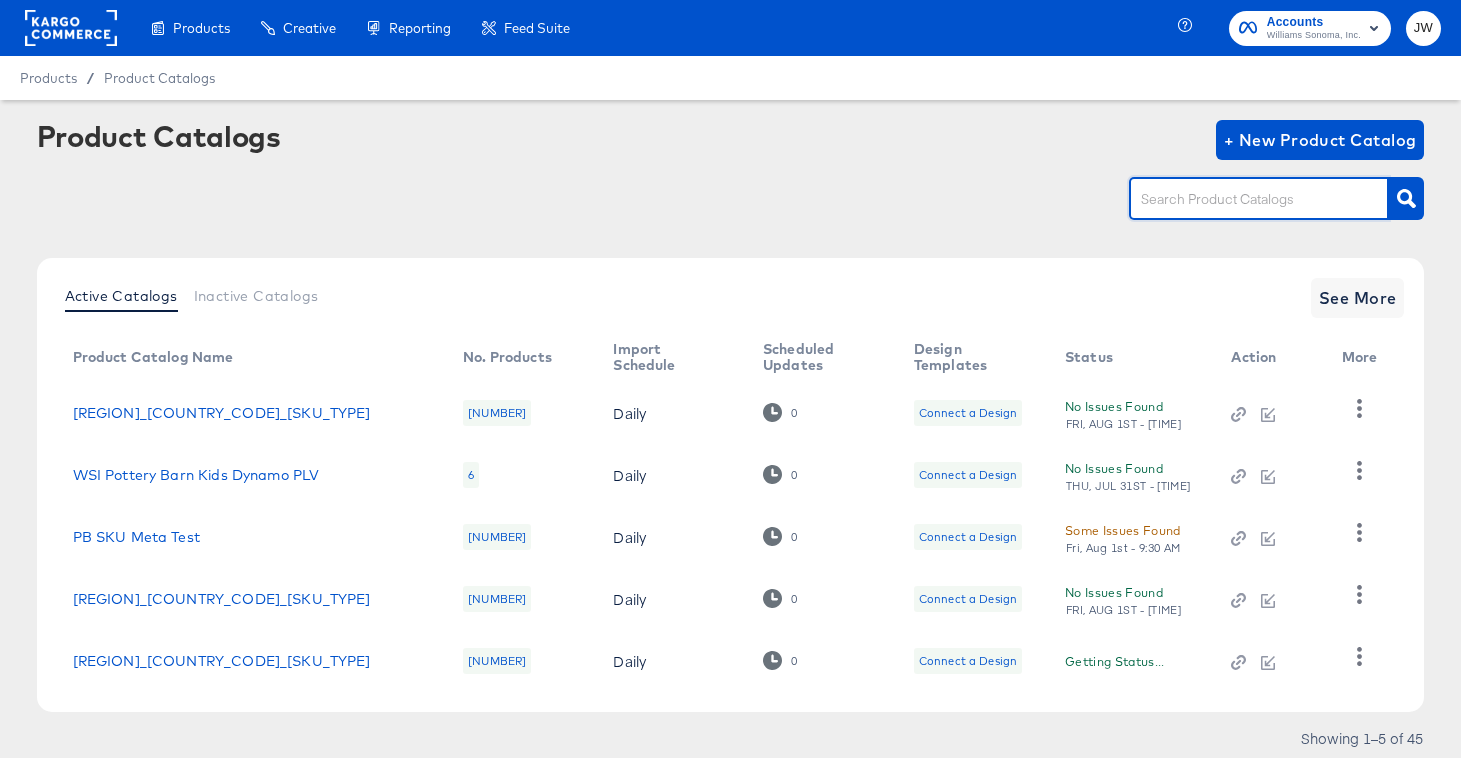 click at bounding box center [1243, 199] 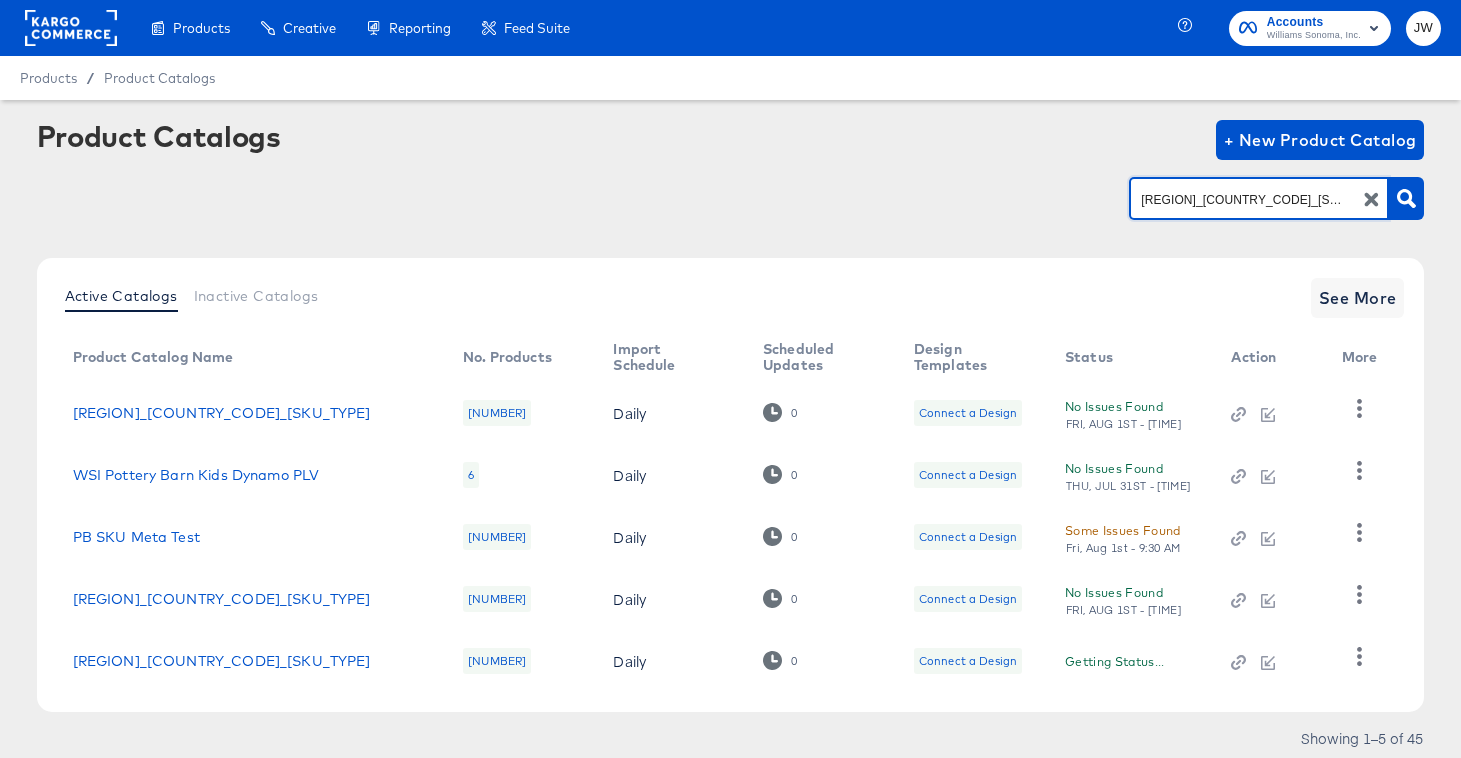 type on "[REGION]_[COUNTRY_CODE]_[SKU_TYPE]" 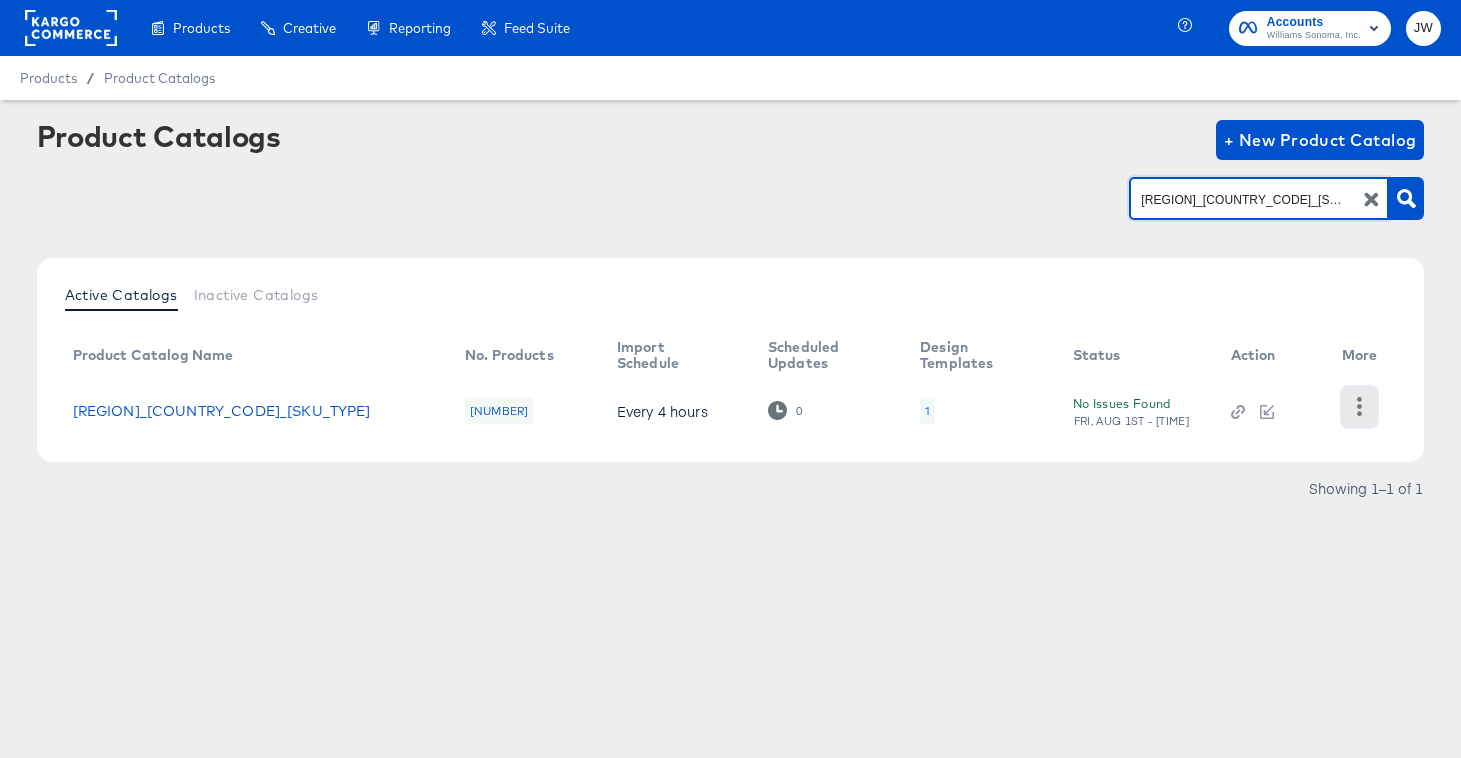 click 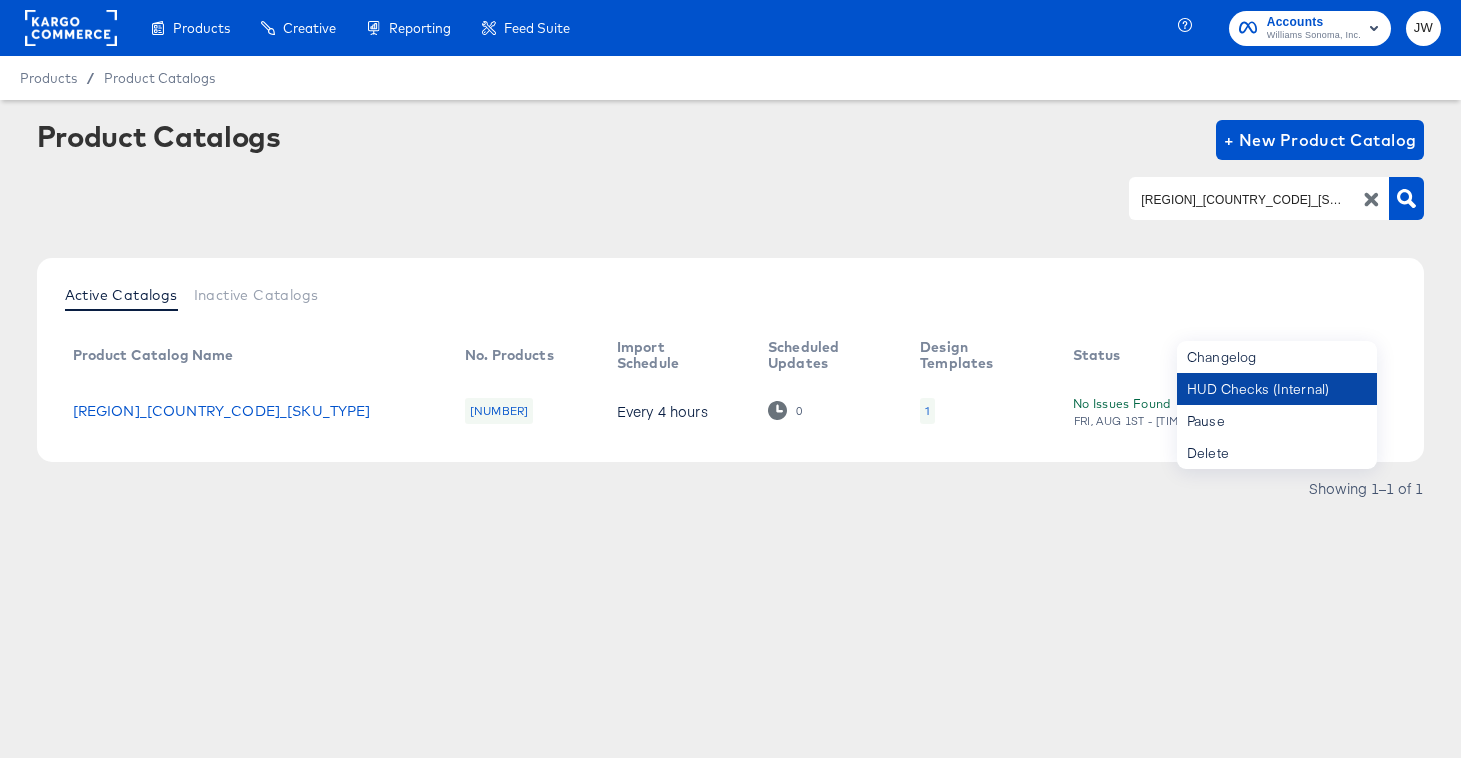 click on "HUD Checks (Internal)" at bounding box center [1277, 389] 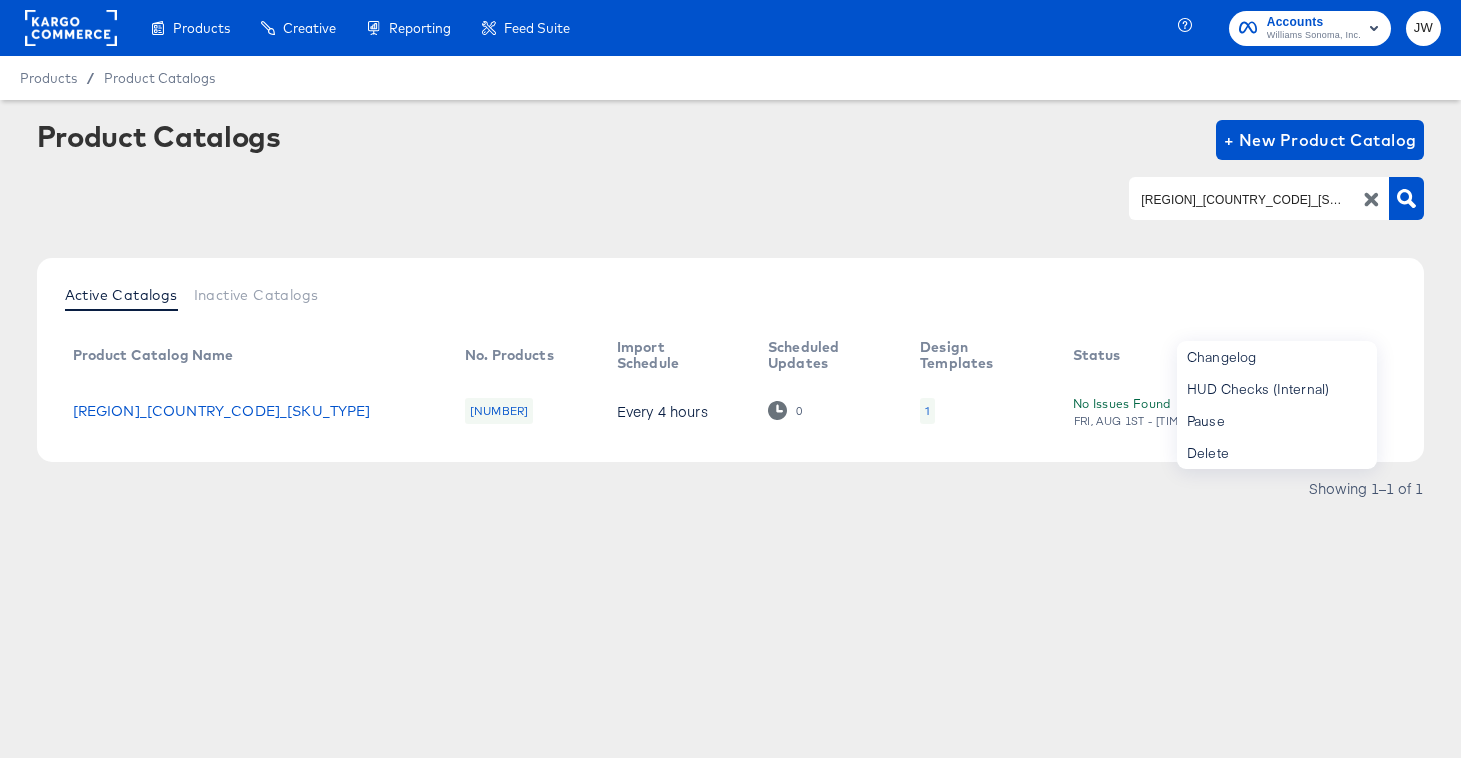 click 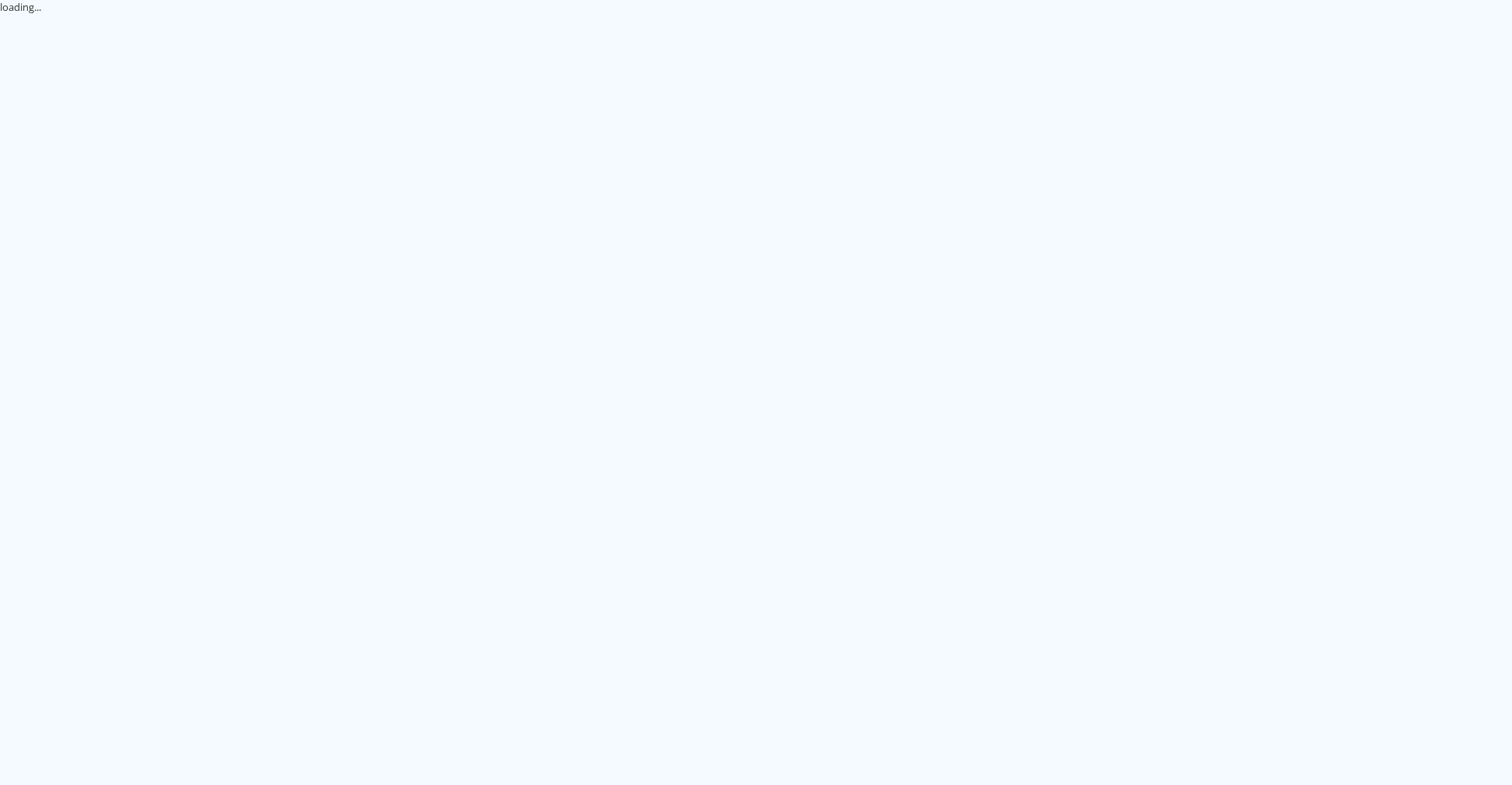 scroll, scrollTop: 0, scrollLeft: 0, axis: both 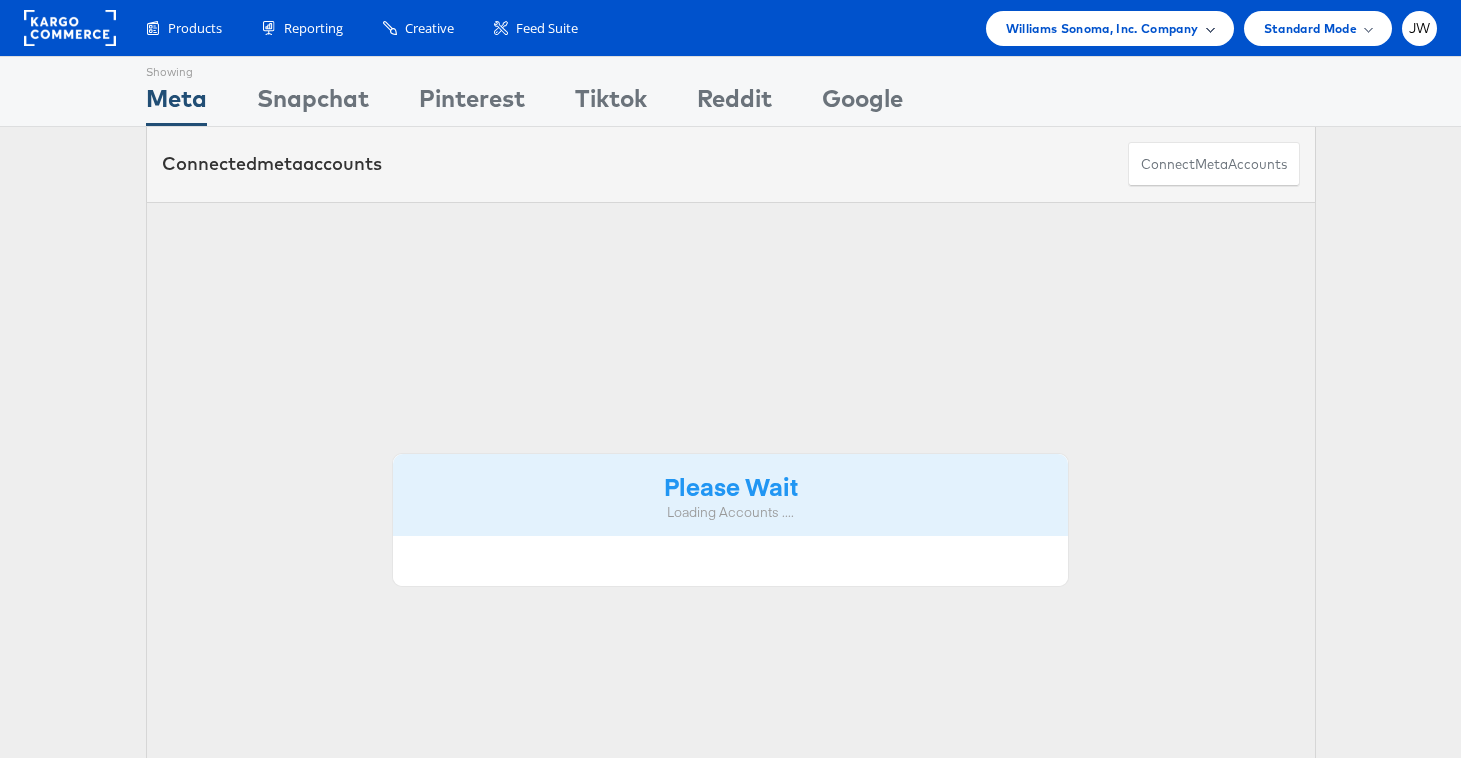 click at bounding box center [1210, 28] 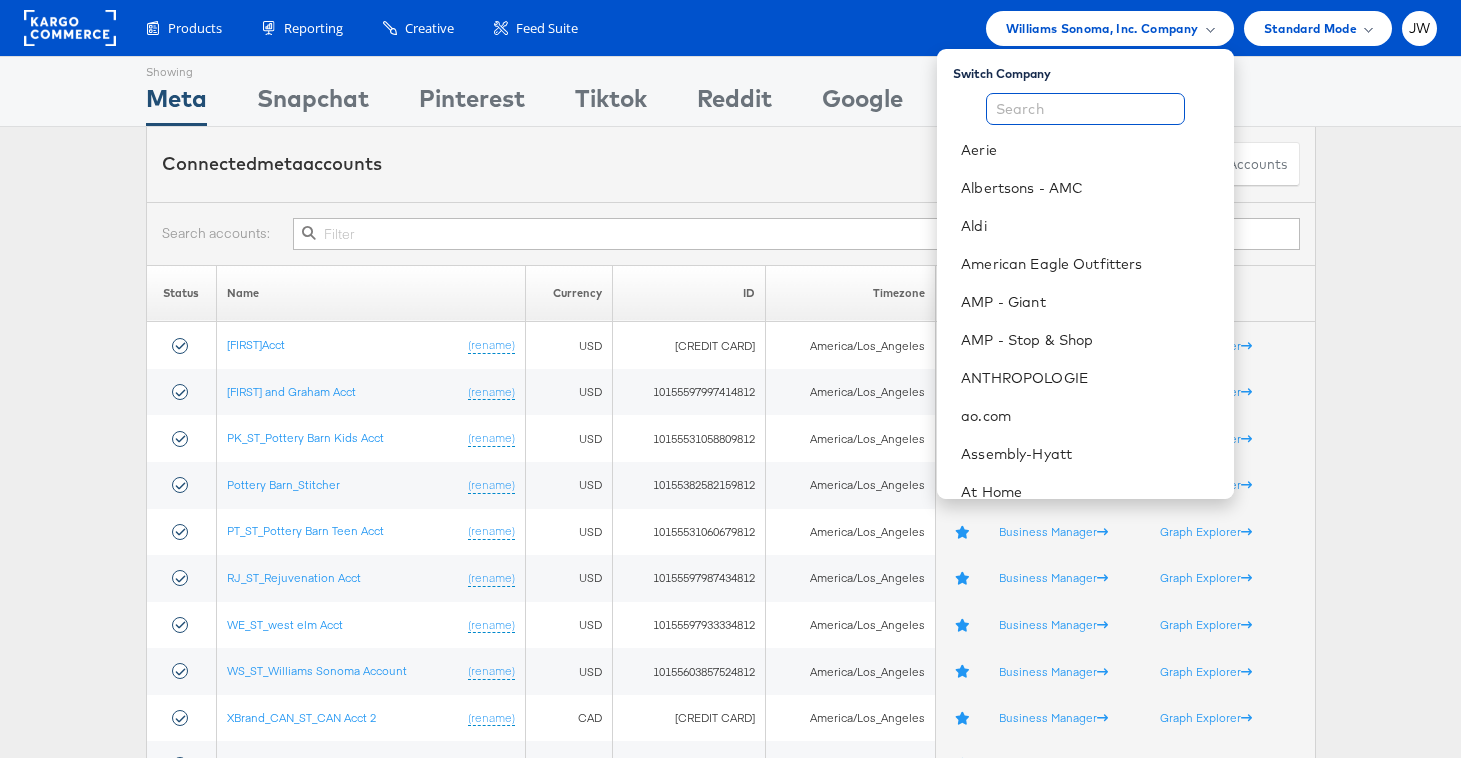 click at bounding box center (1085, 109) 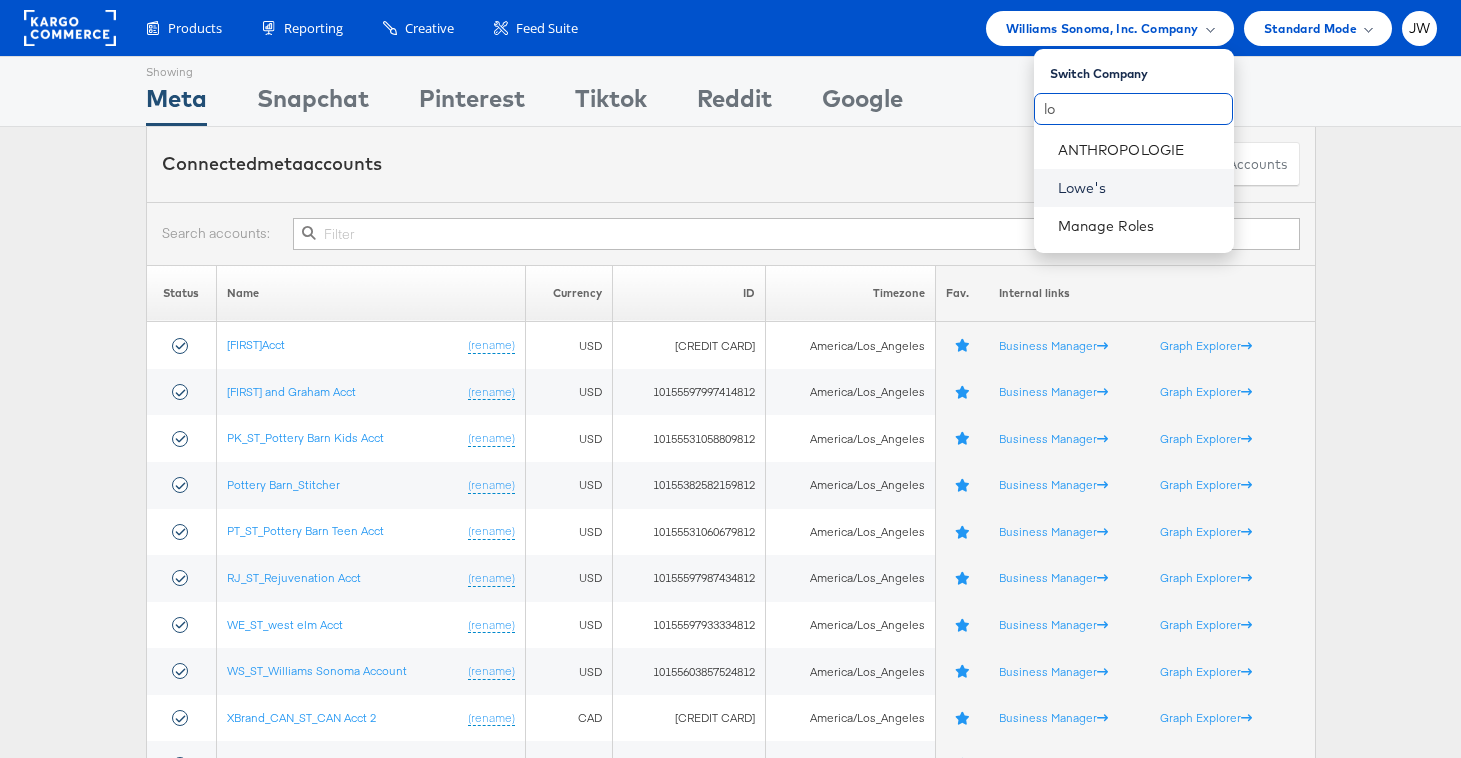 type on "lo" 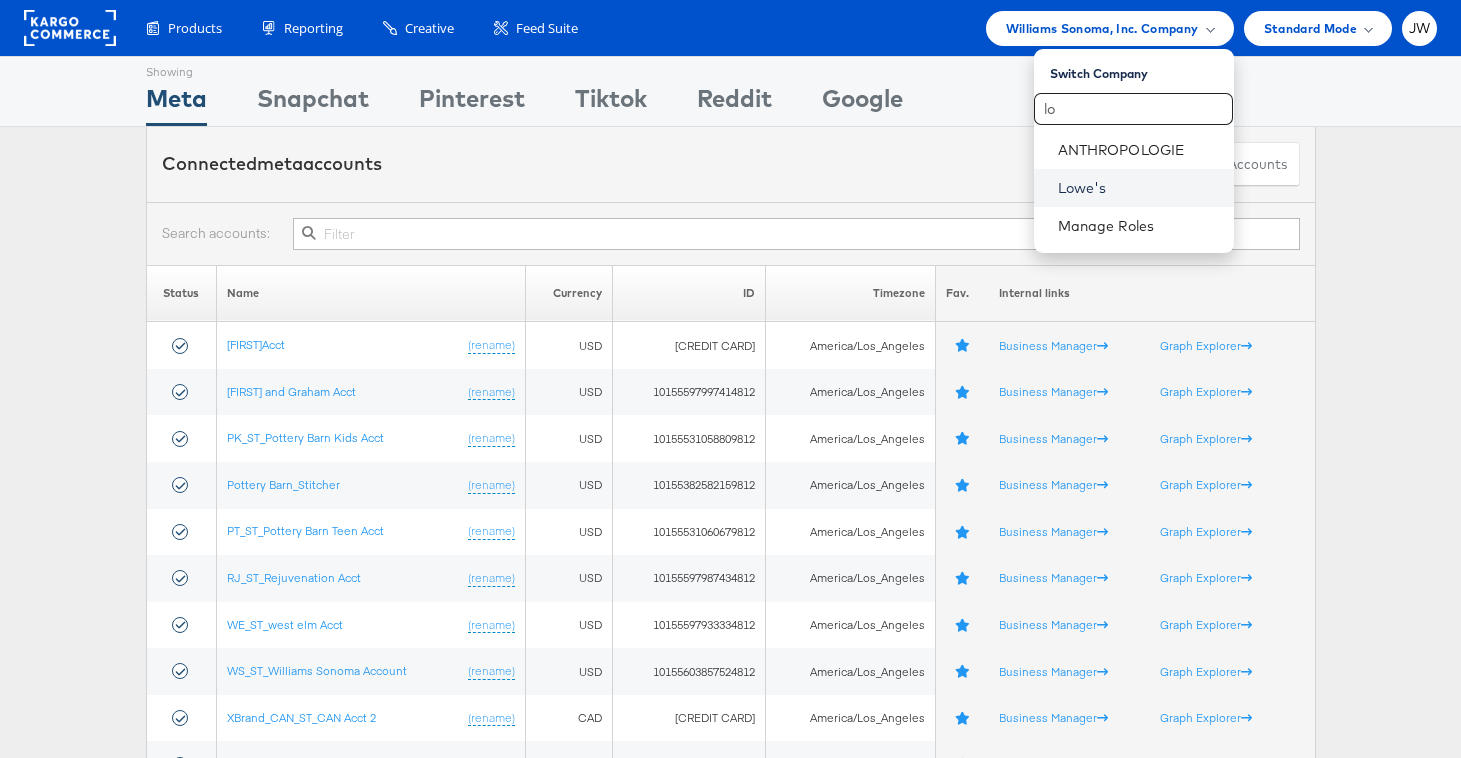 click on "Lowe's" at bounding box center [1138, 188] 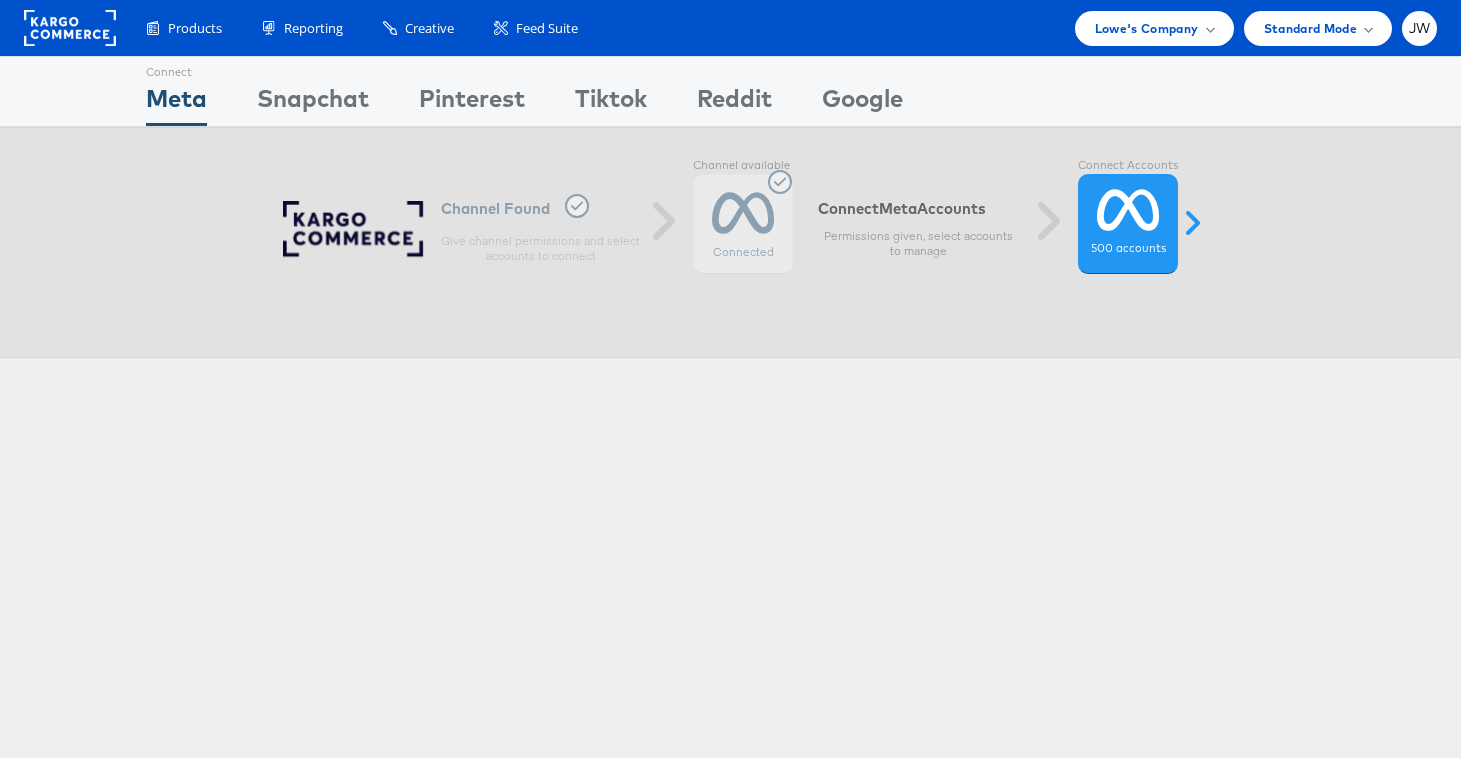 scroll, scrollTop: 0, scrollLeft: 0, axis: both 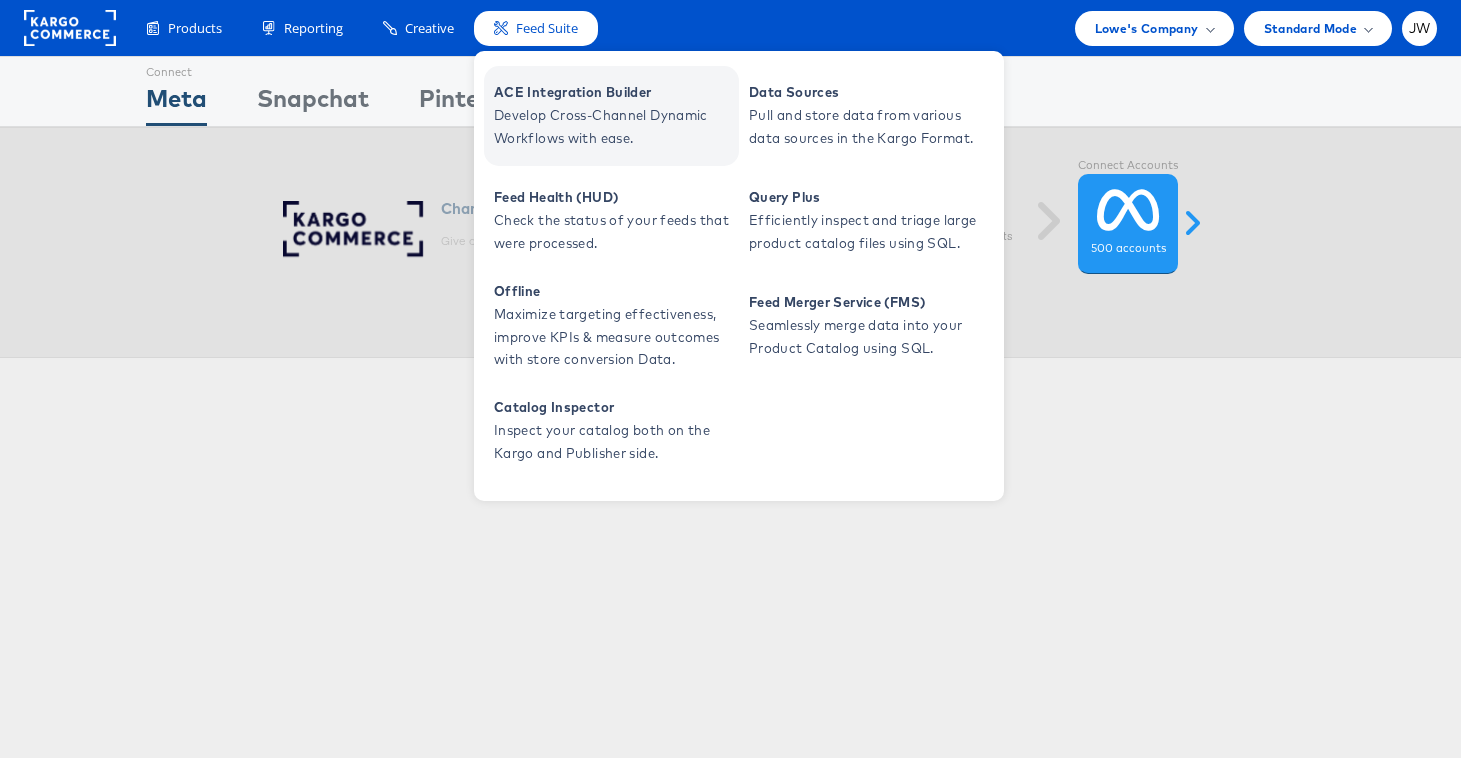 click on "Develop Cross-Channel Dynamic Workflows with ease." at bounding box center [614, 127] 